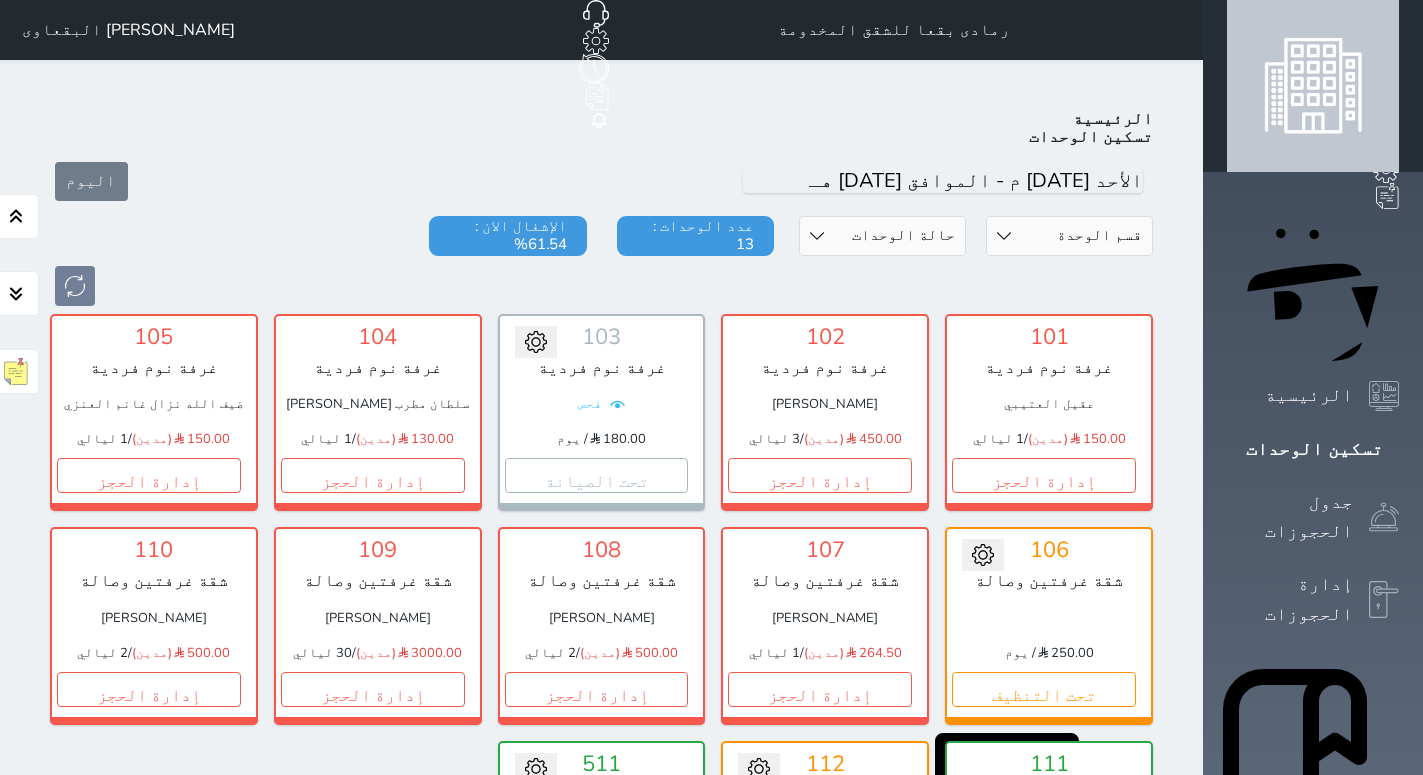 scroll, scrollTop: 78, scrollLeft: 0, axis: vertical 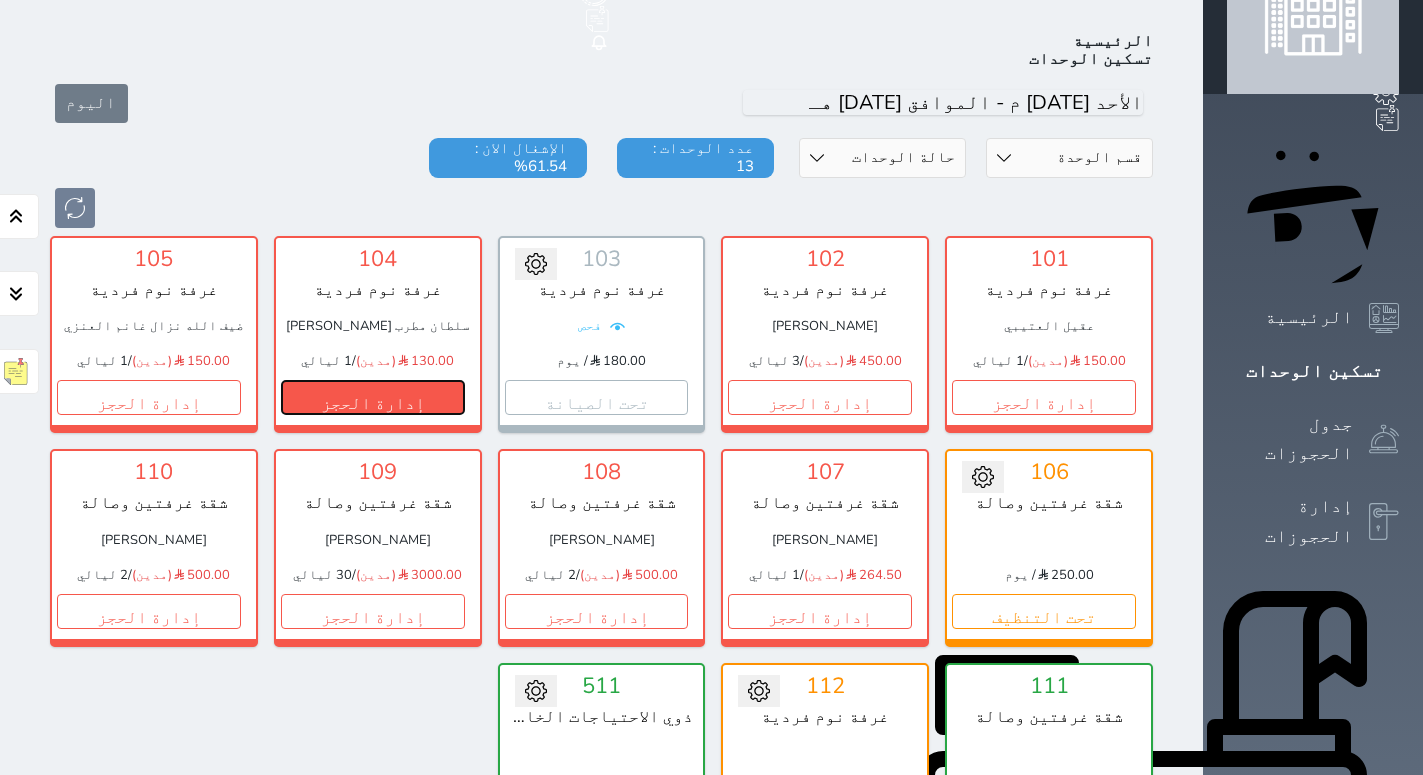 click on "إدارة الحجز" at bounding box center [373, 397] 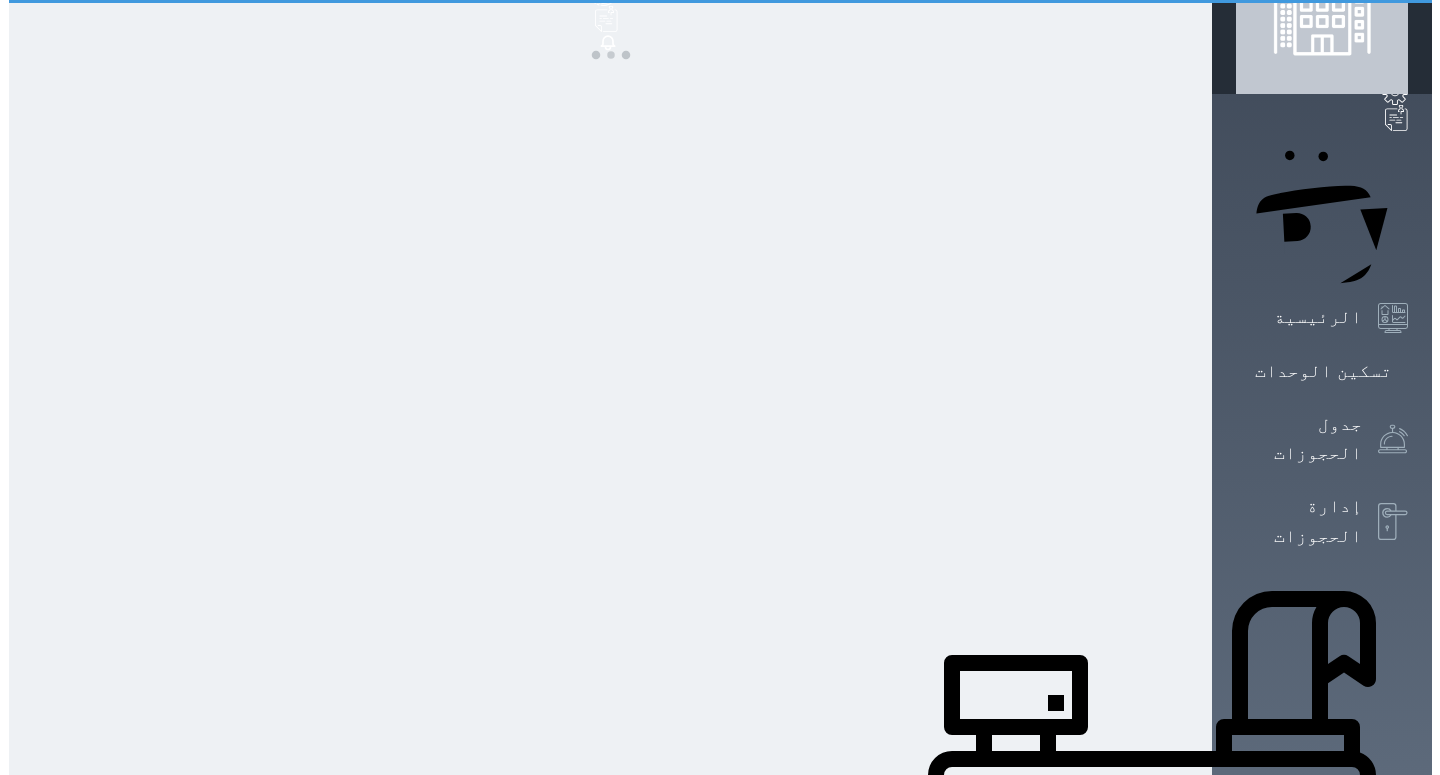 scroll, scrollTop: 0, scrollLeft: 0, axis: both 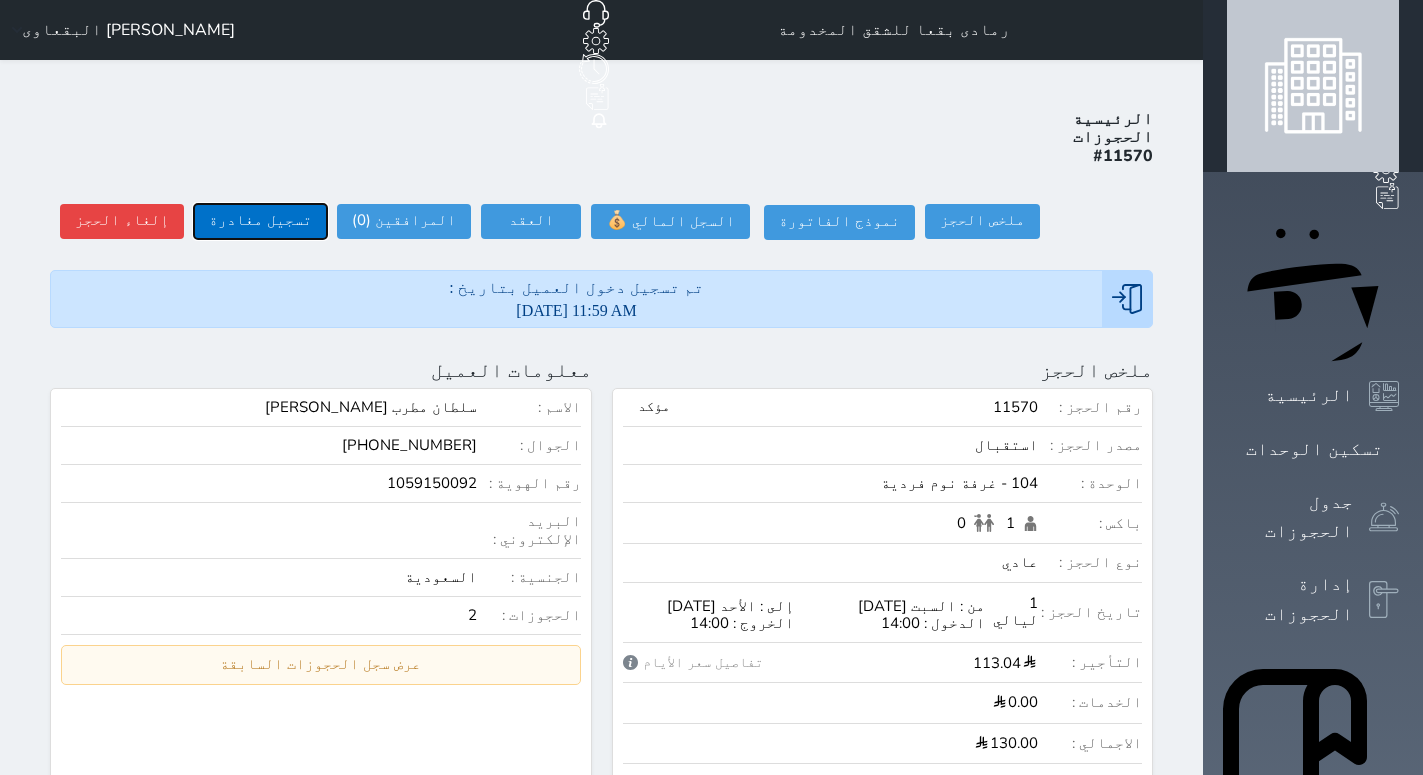 click on "تسجيل مغادرة" at bounding box center (260, 221) 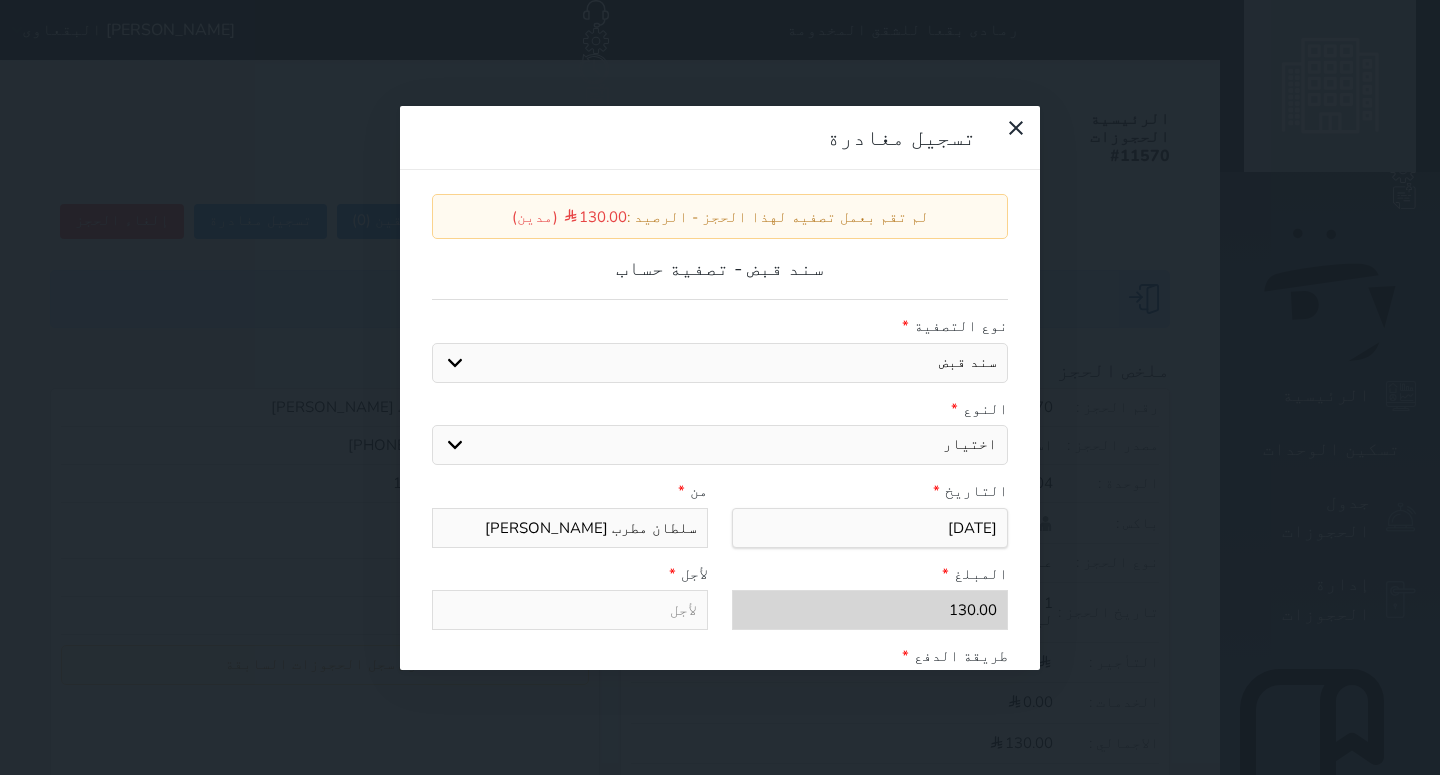 select on "27724" 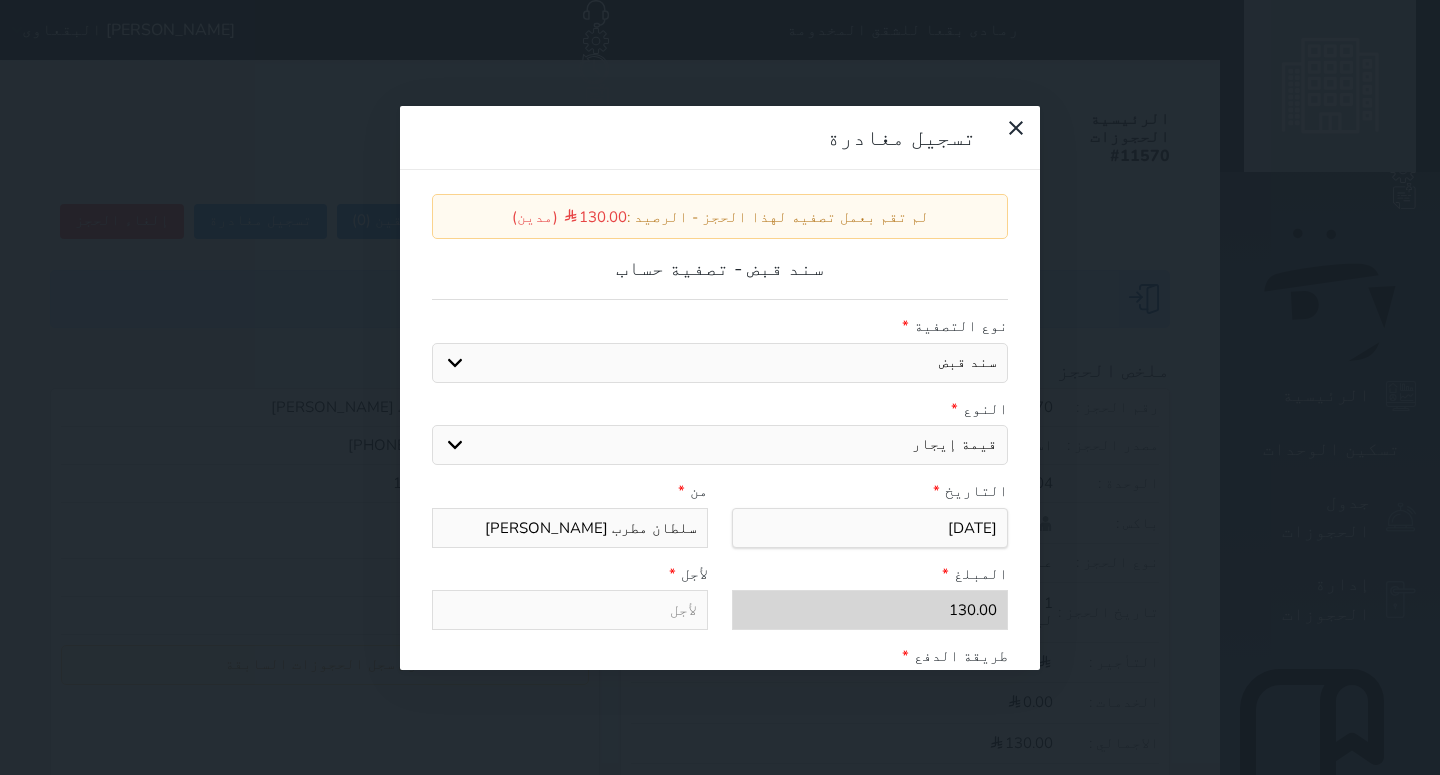 click on "قيمة إيجار" at bounding box center (0, 0) 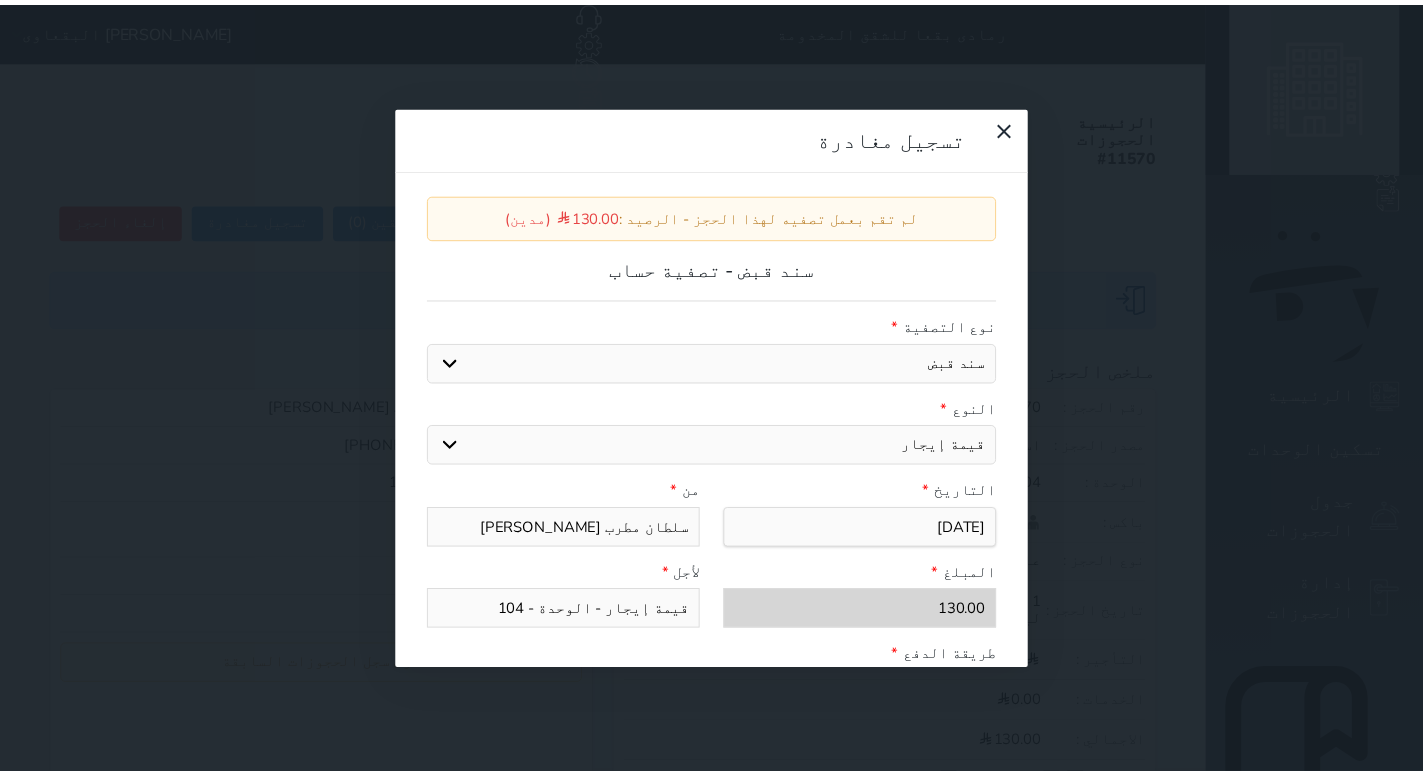 scroll, scrollTop: 288, scrollLeft: 0, axis: vertical 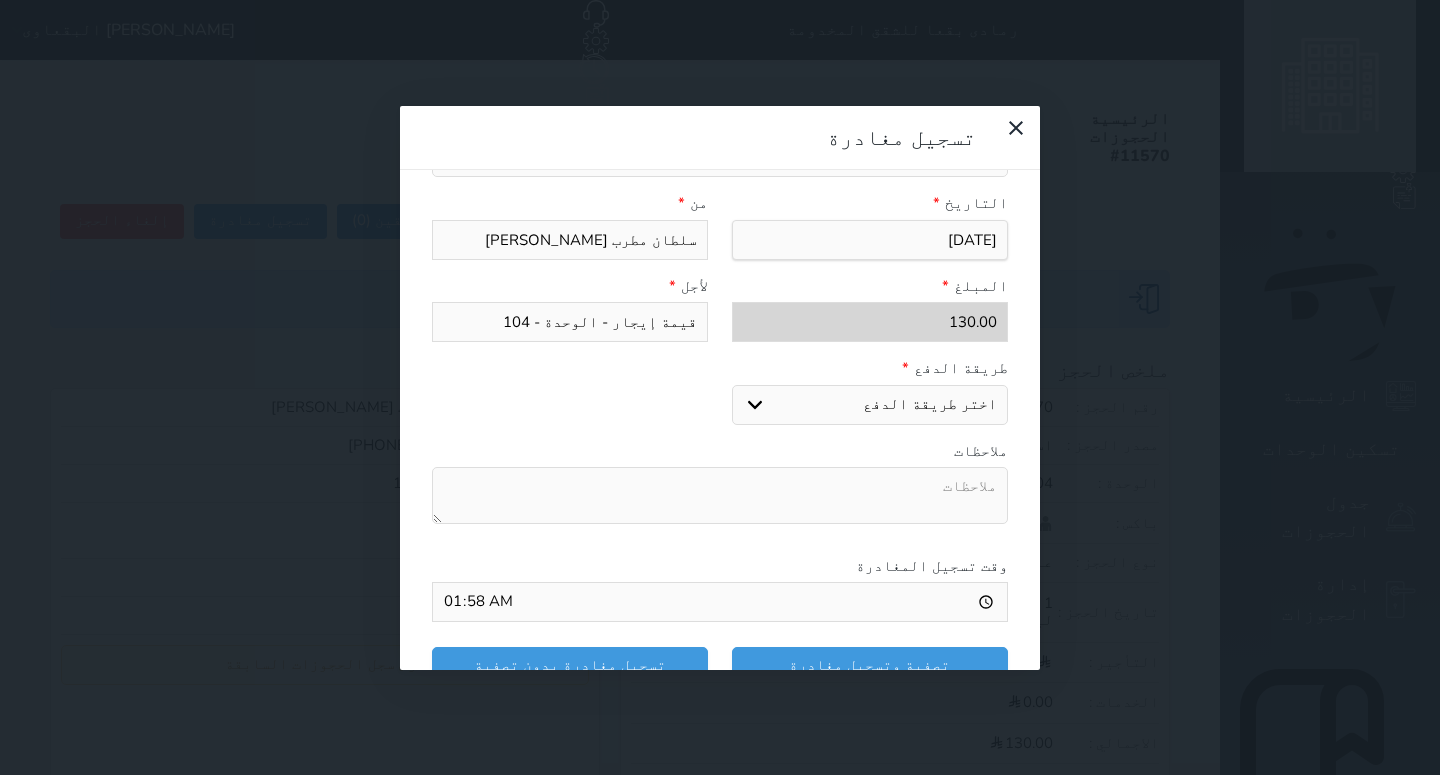 click on "اختر طريقة الدفع   دفع نقدى   تحويل بنكى   مدى   بطاقة ائتمان" at bounding box center [870, 405] 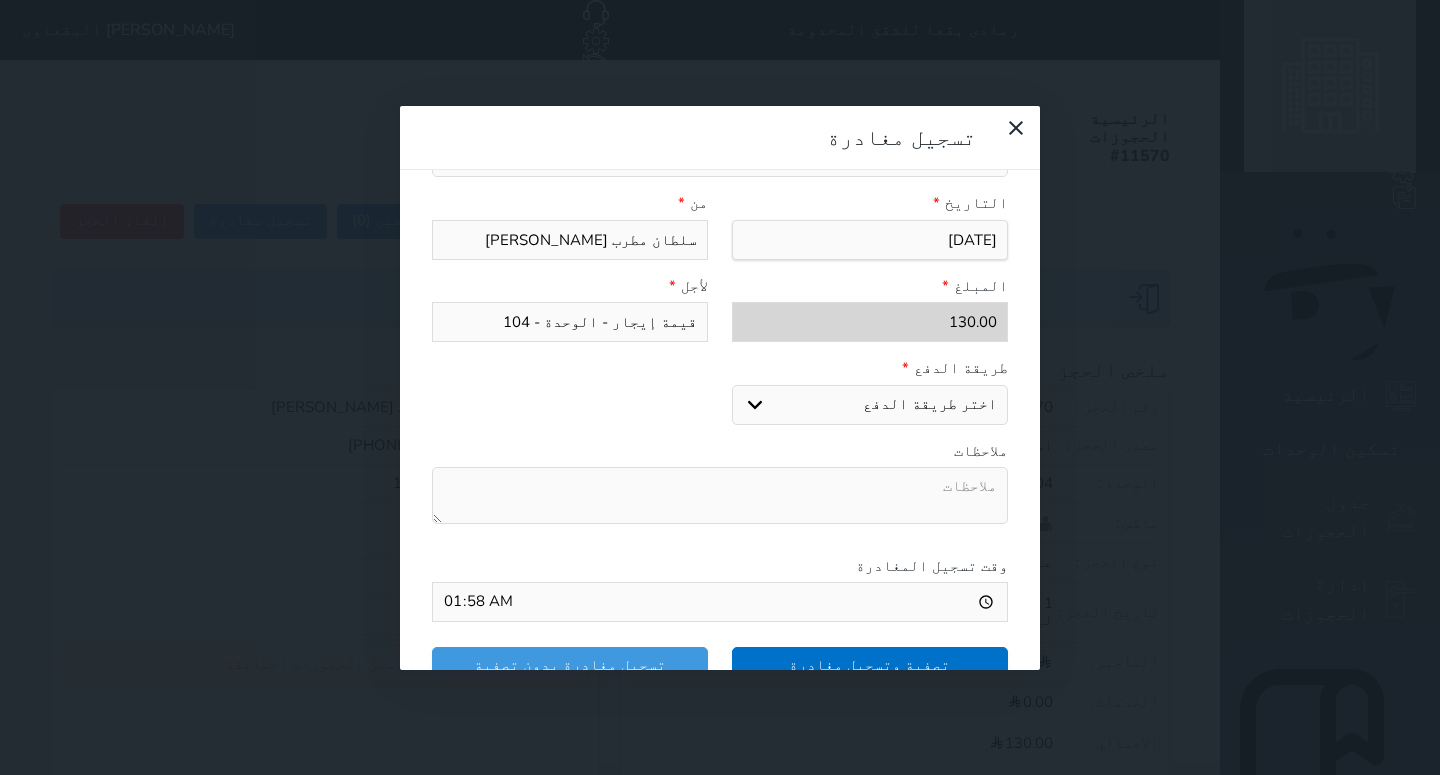 select on "mada" 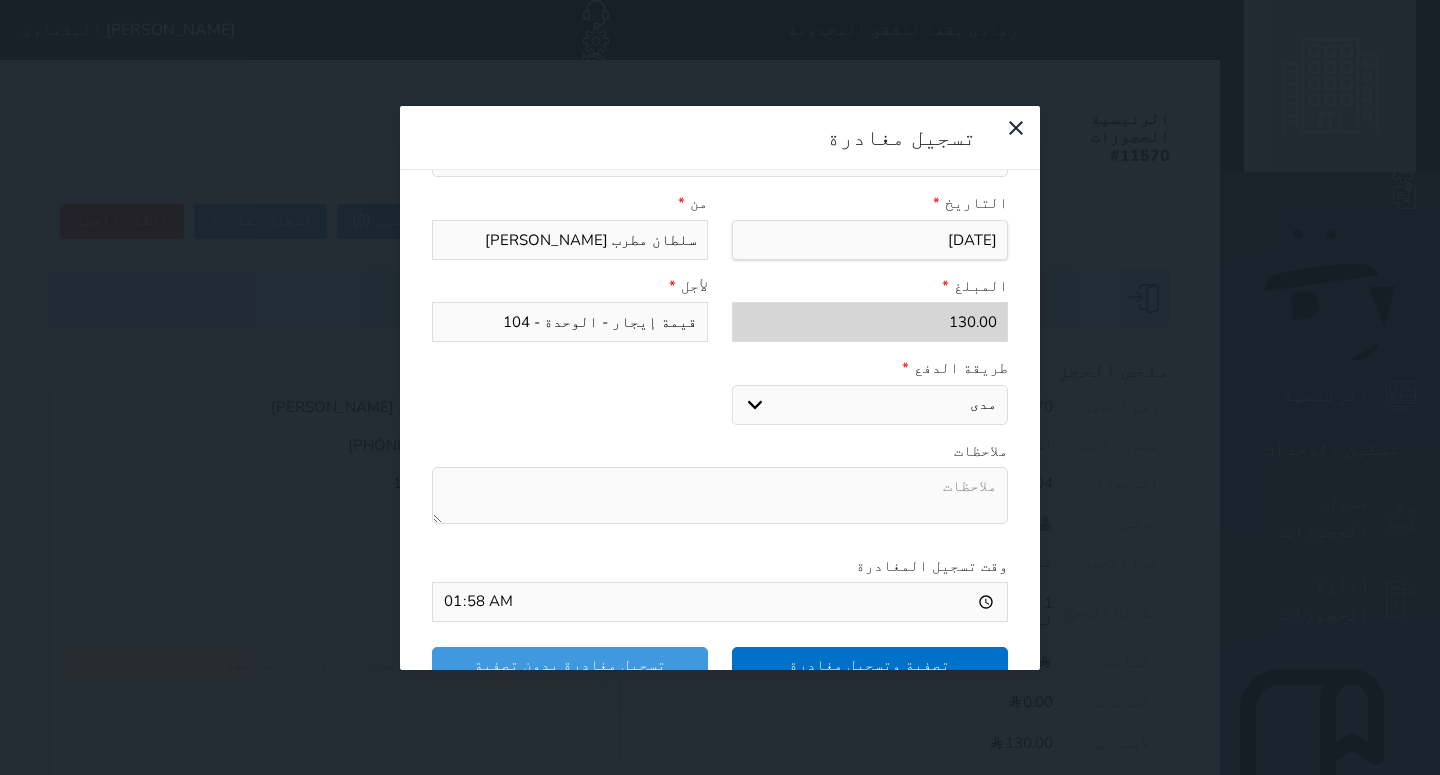 click on "مدى" at bounding box center [0, 0] 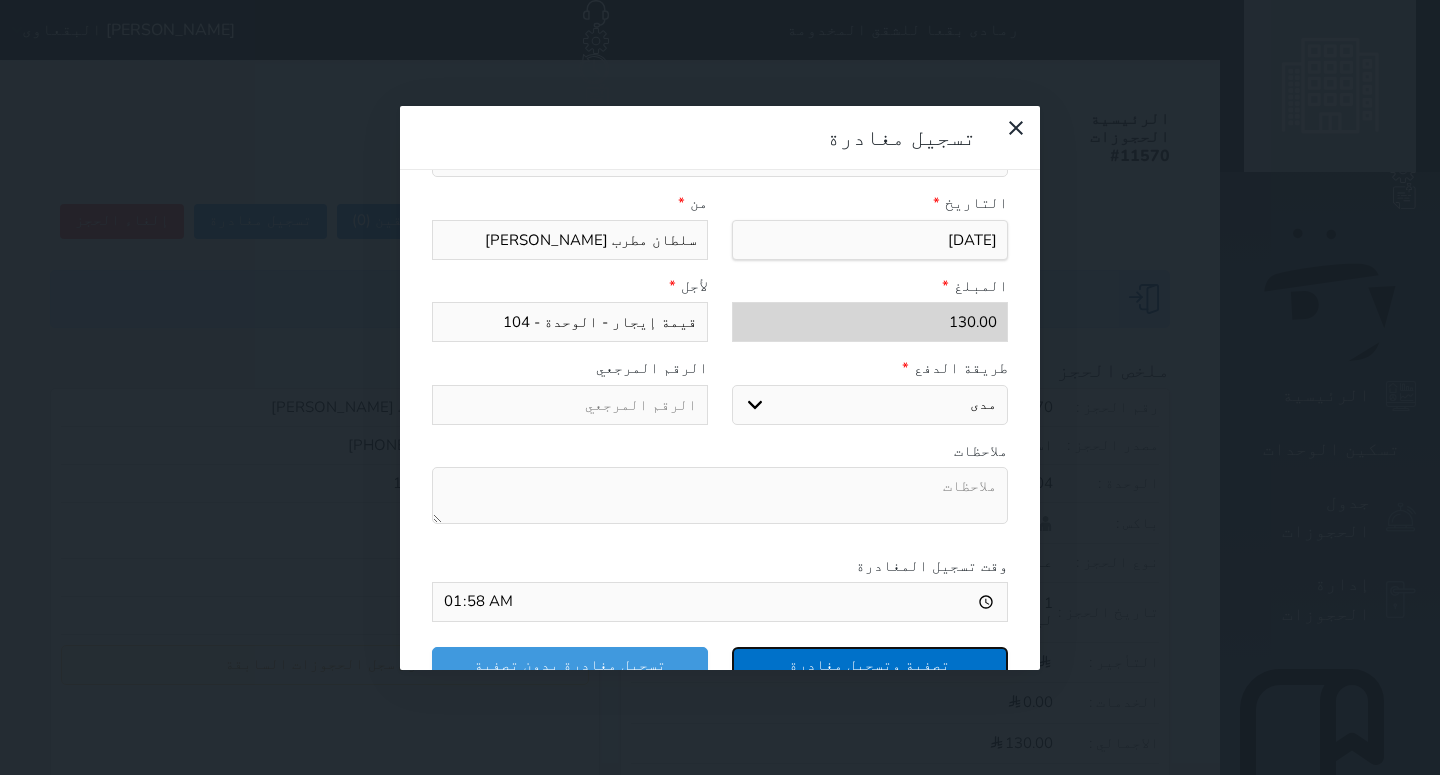 click on "تصفية وتسجيل مغادرة" at bounding box center [870, 664] 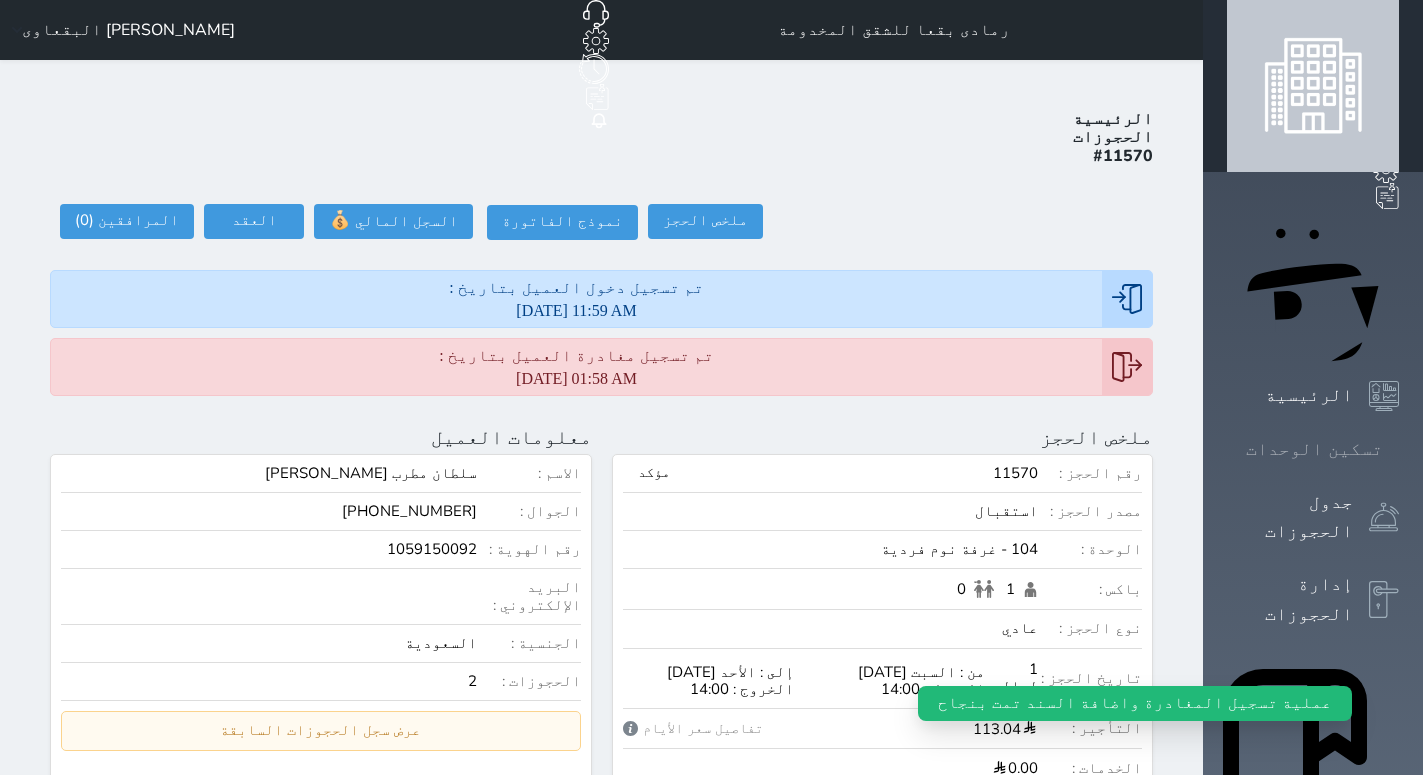 click on "تسكين الوحدات" at bounding box center [1313, 449] 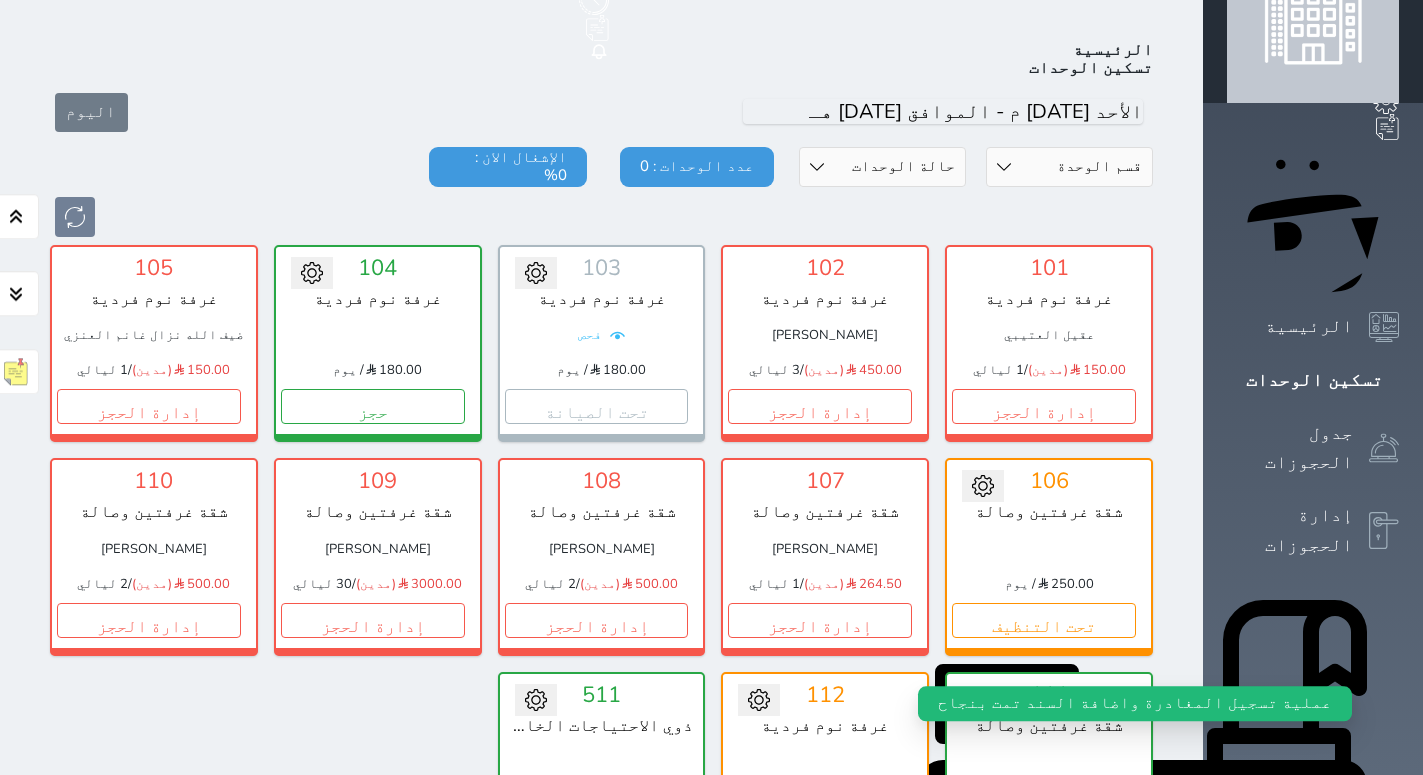 scroll, scrollTop: 78, scrollLeft: 0, axis: vertical 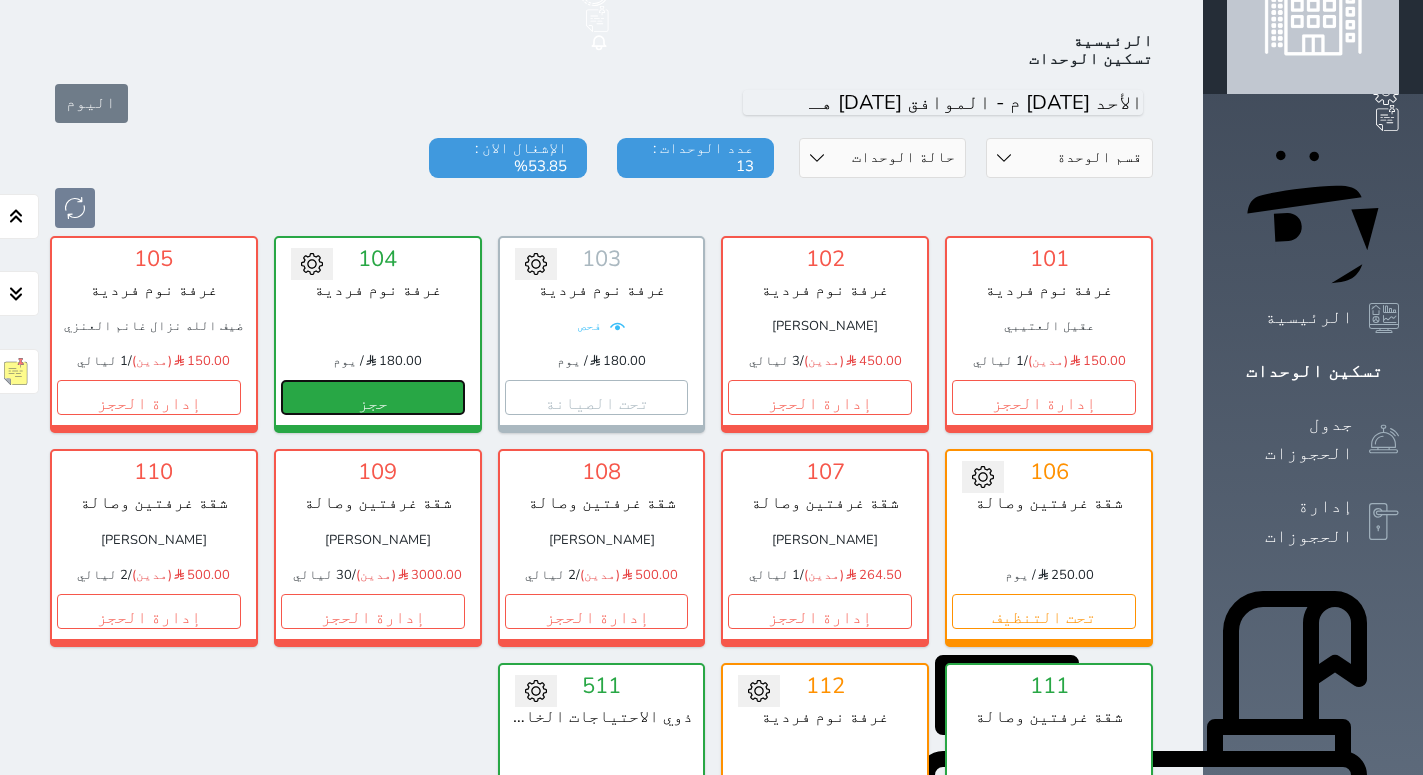 click on "حجز" at bounding box center [373, 397] 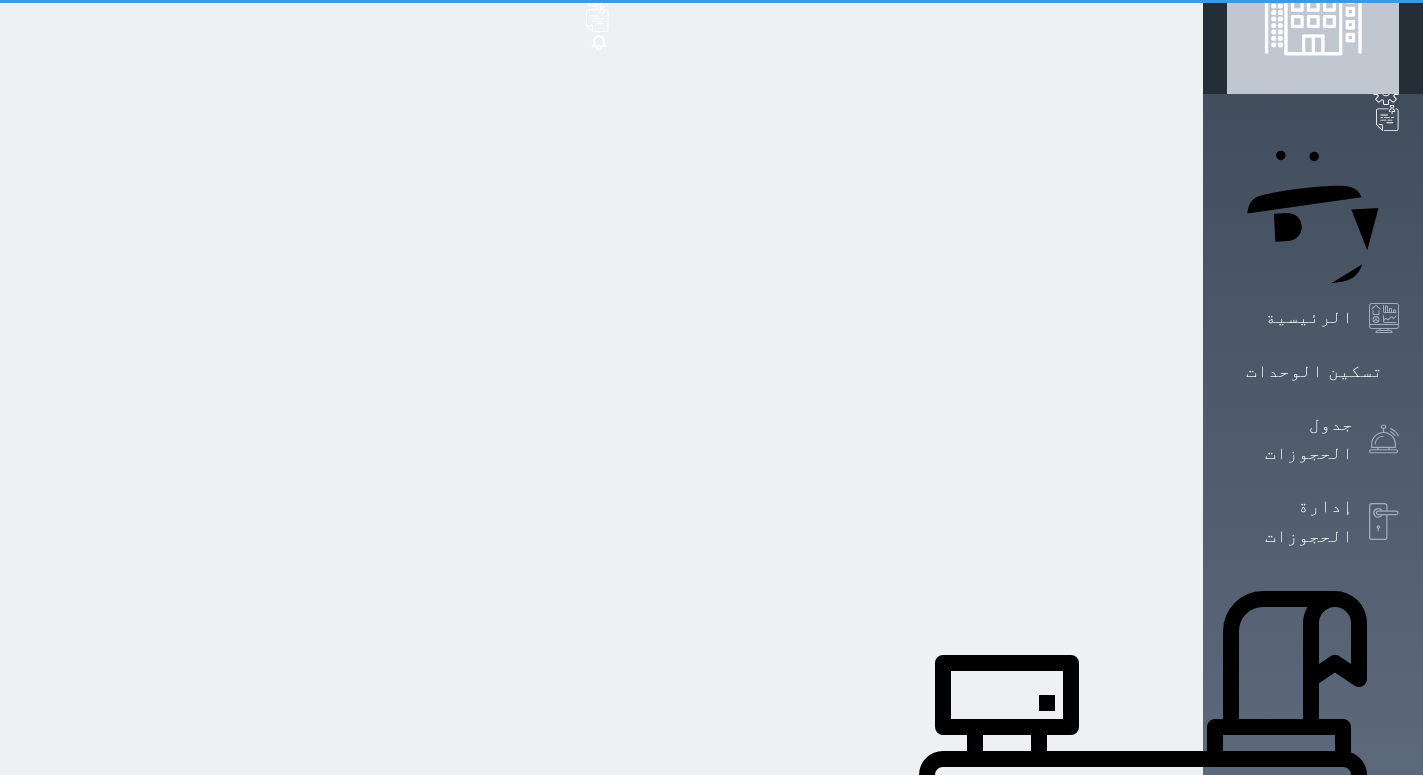 scroll, scrollTop: 0, scrollLeft: 0, axis: both 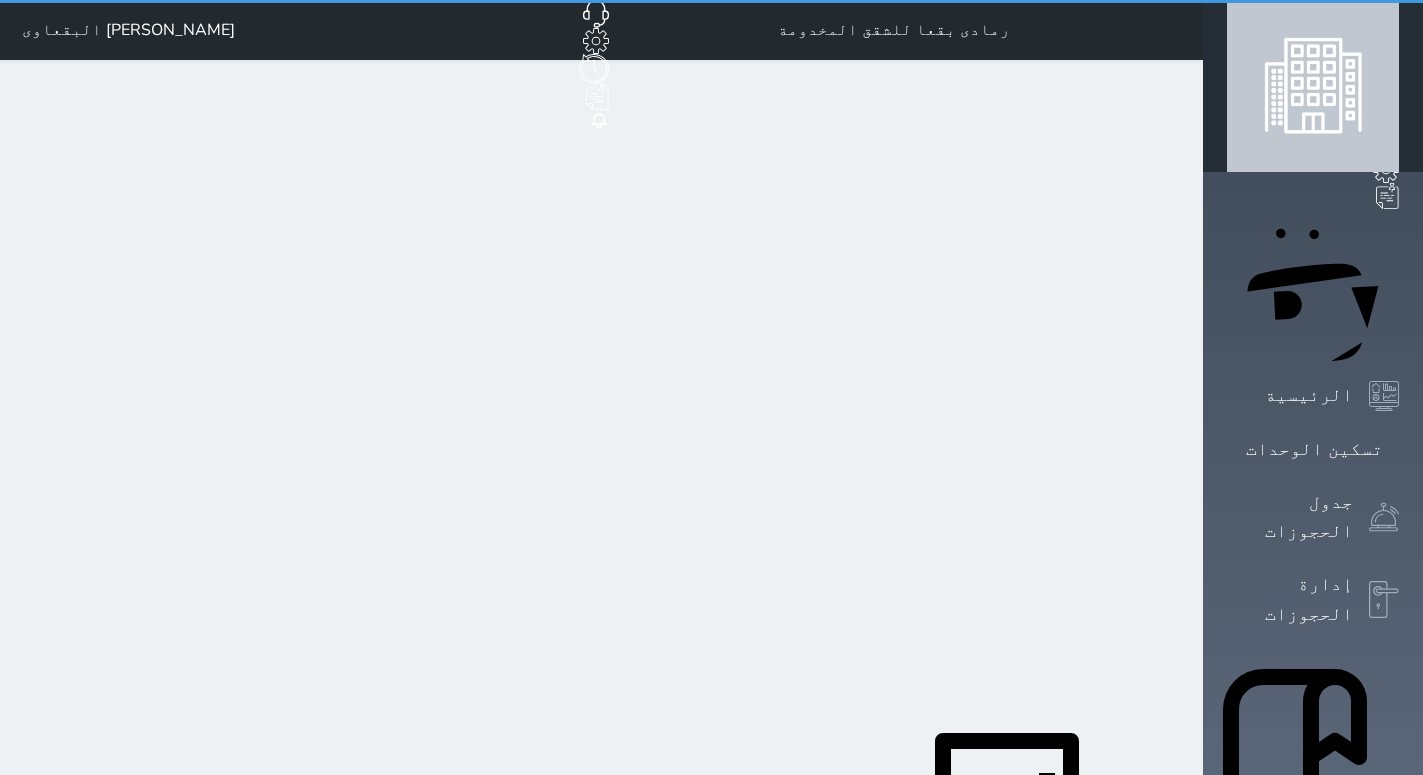 select on "1" 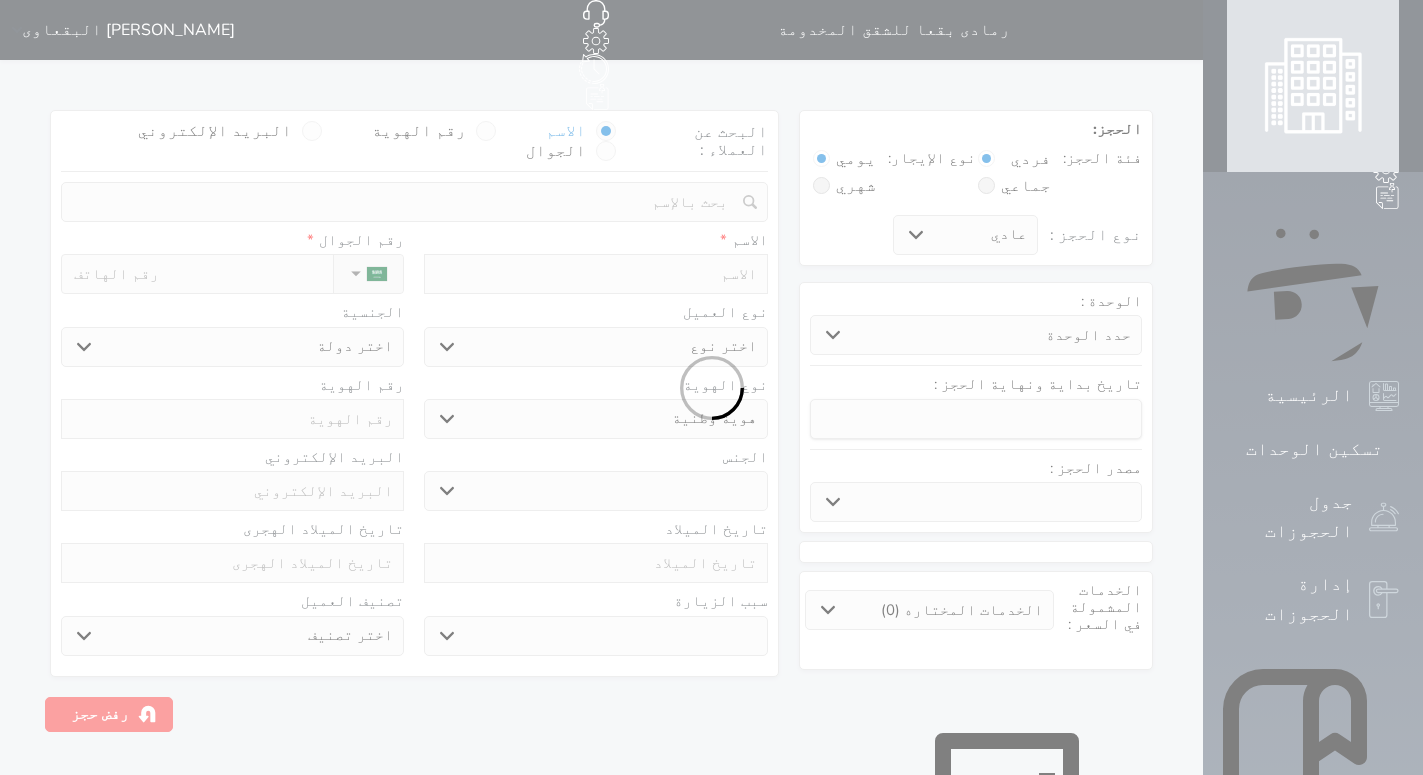 select 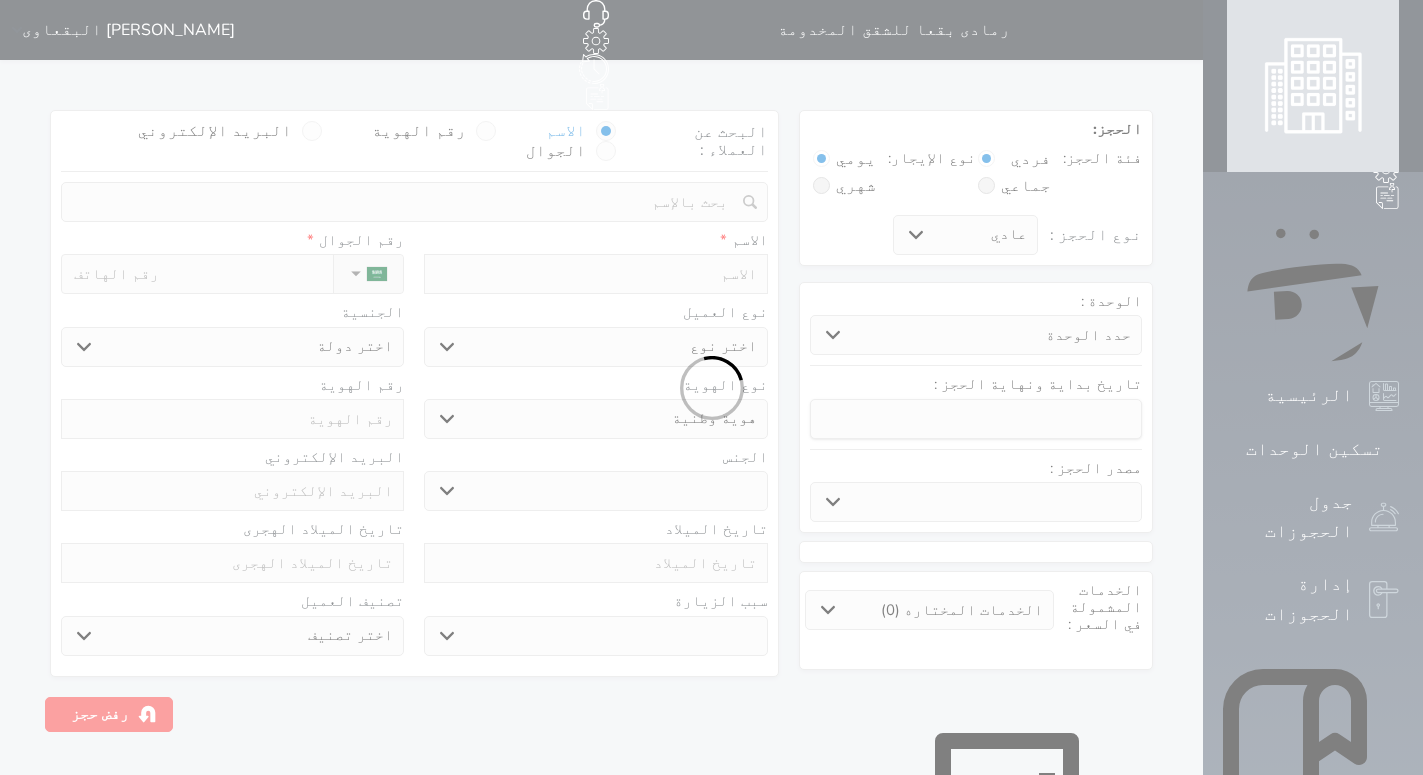 select 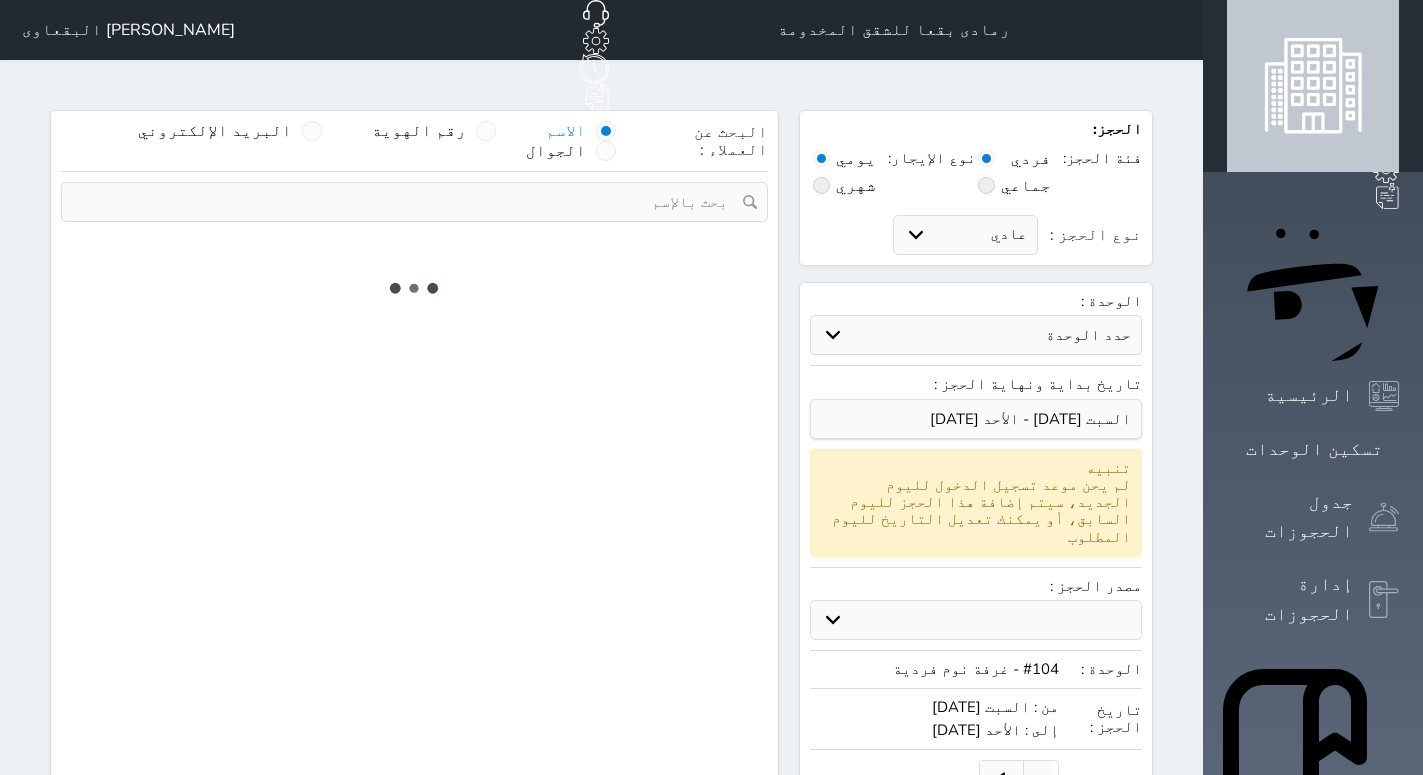 select on "10223" 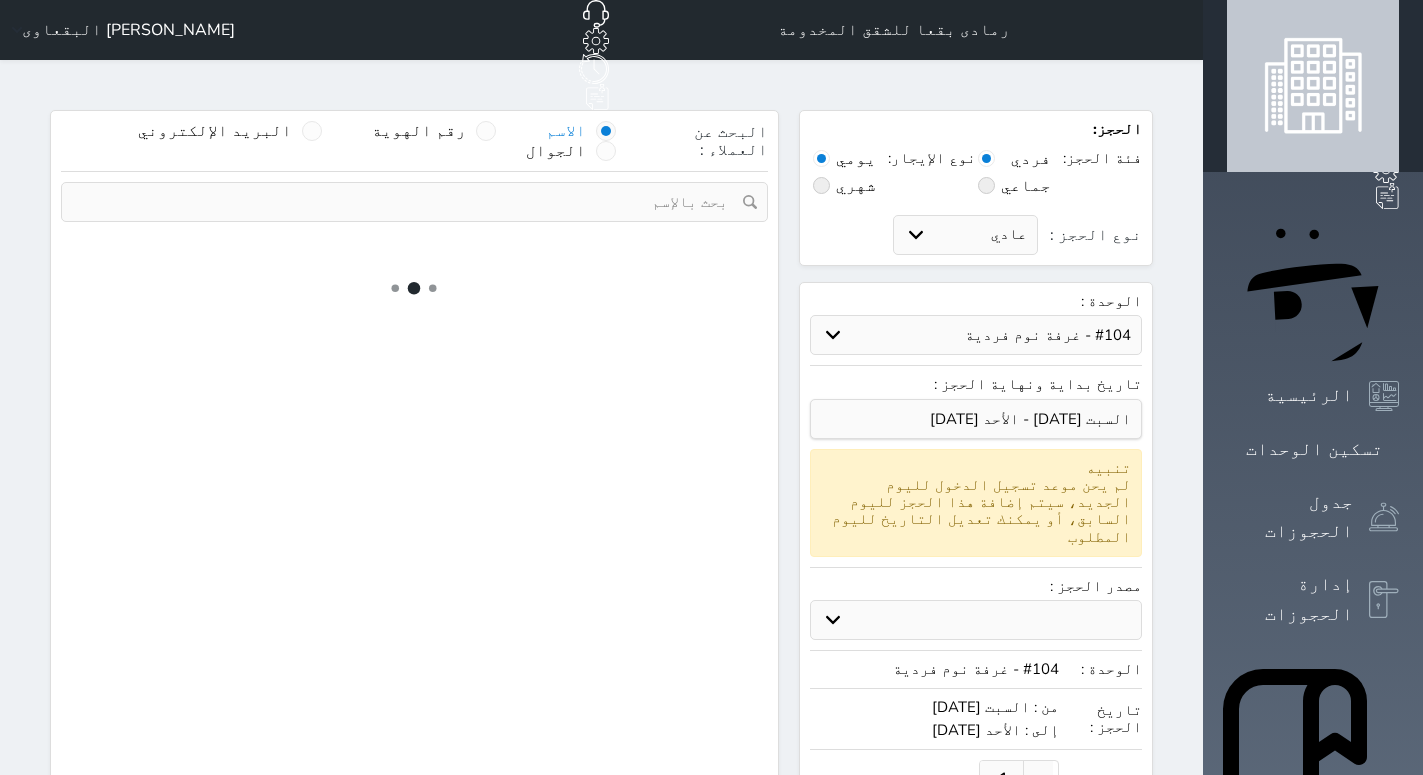 select on "1" 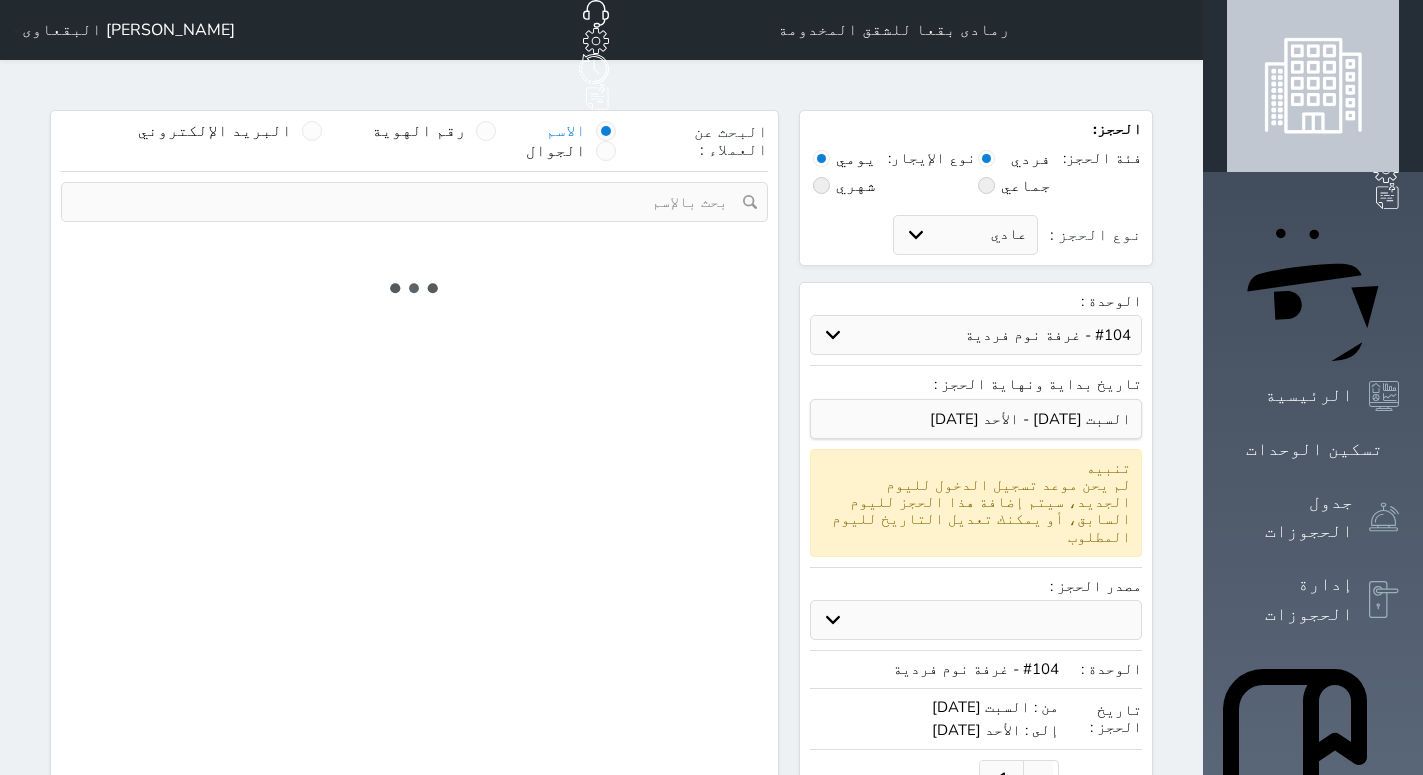 select on "113" 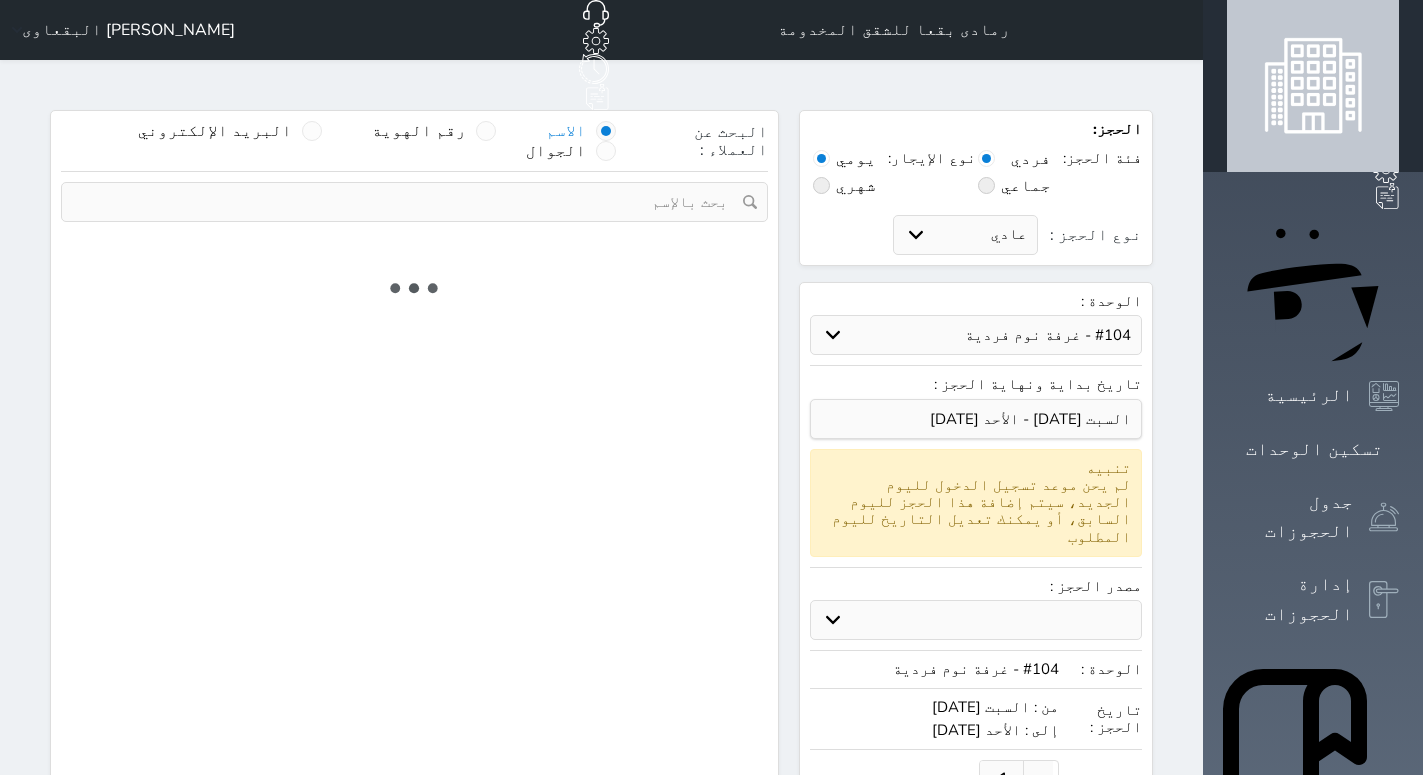 select on "1" 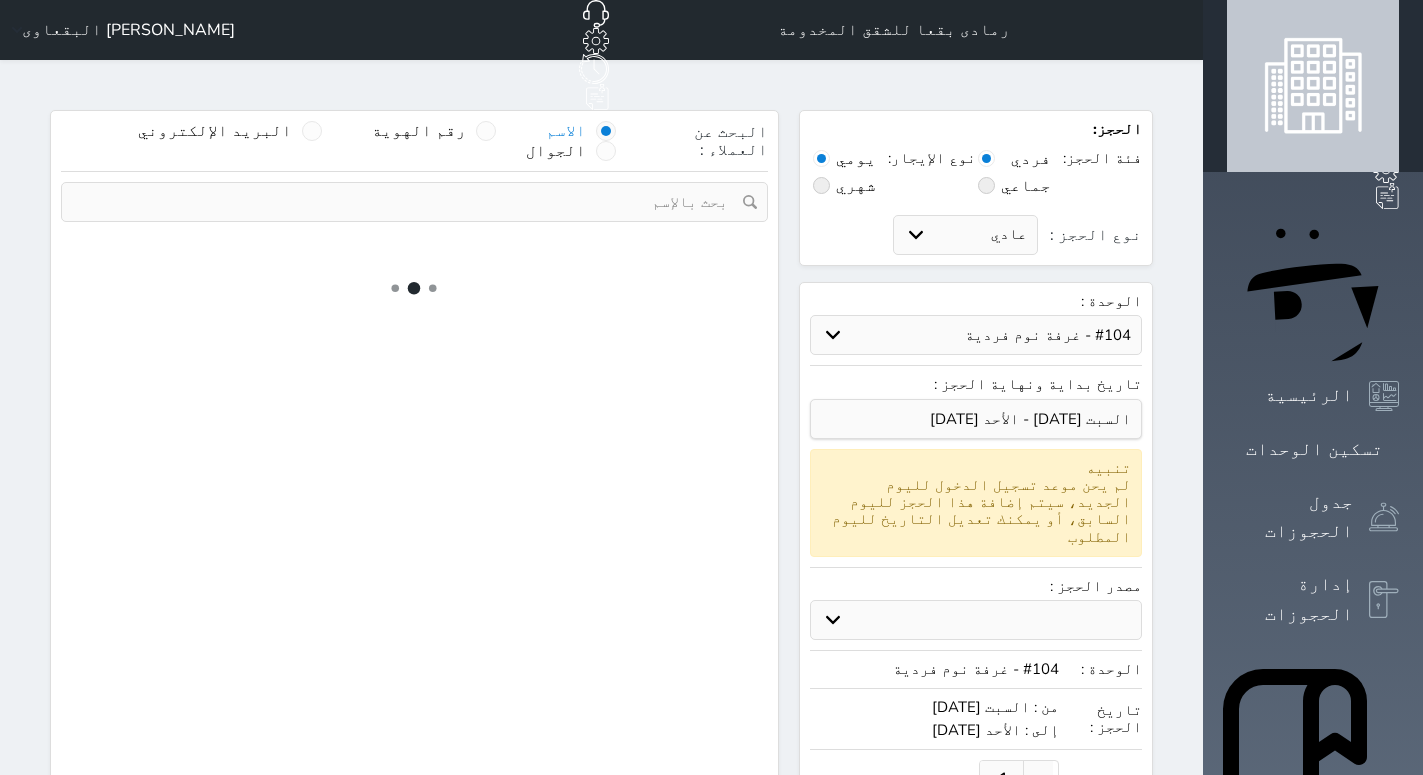 select 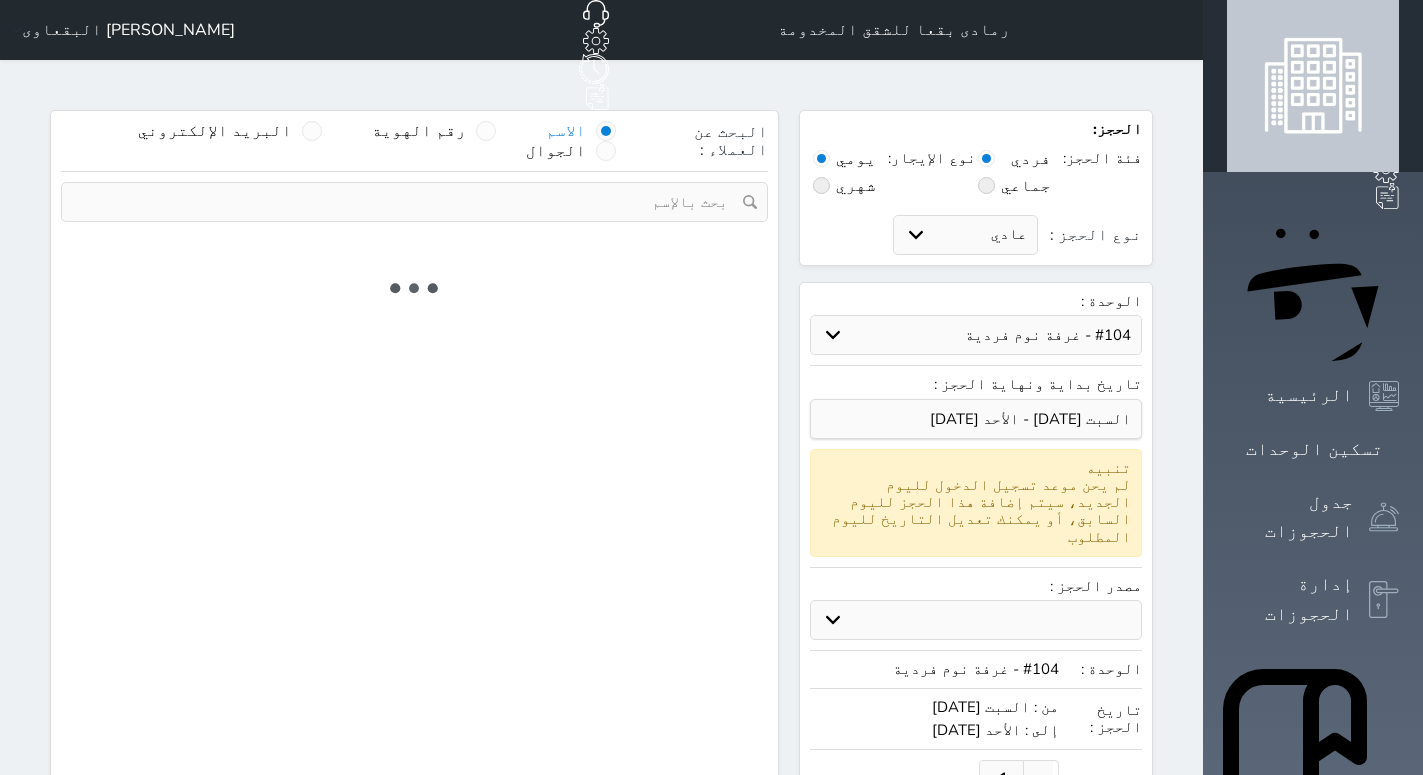 select on "7" 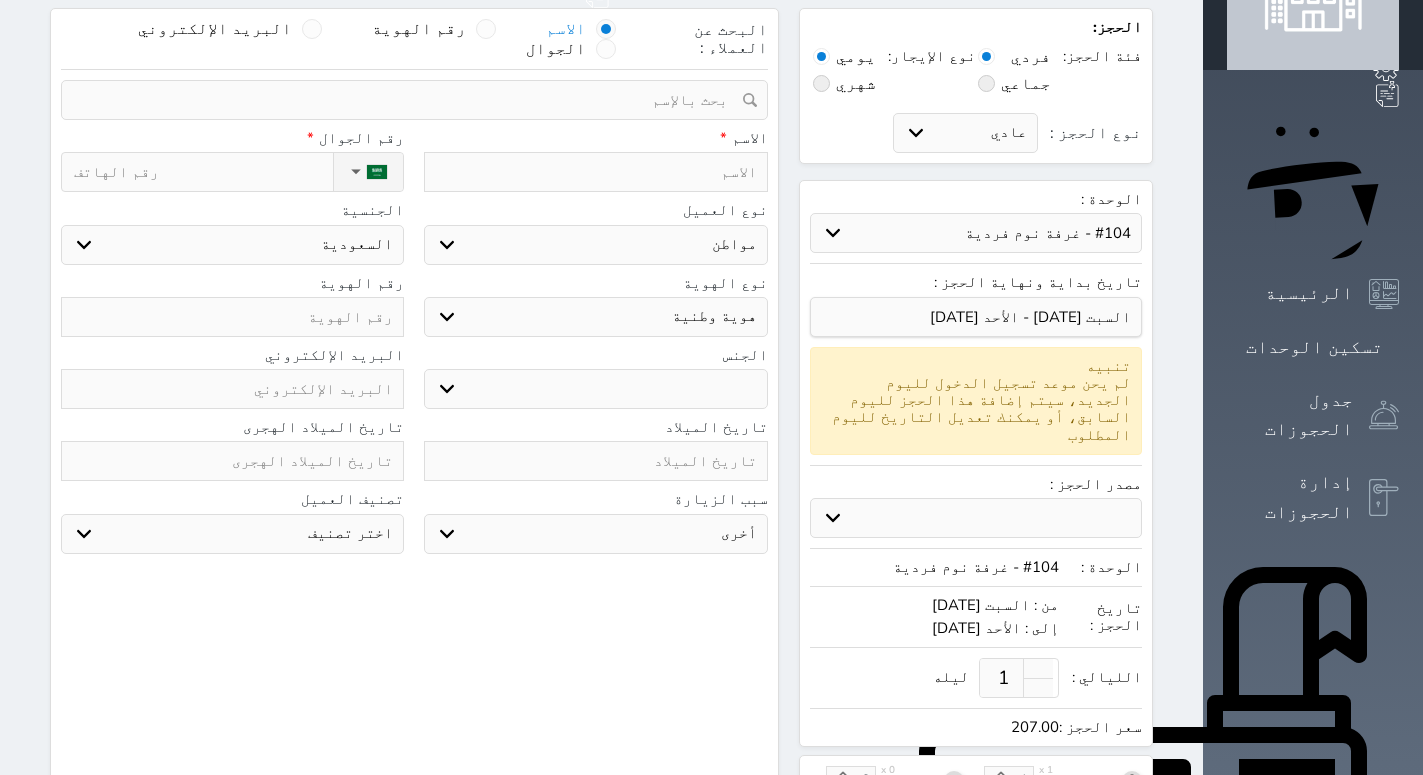 scroll, scrollTop: 0, scrollLeft: 0, axis: both 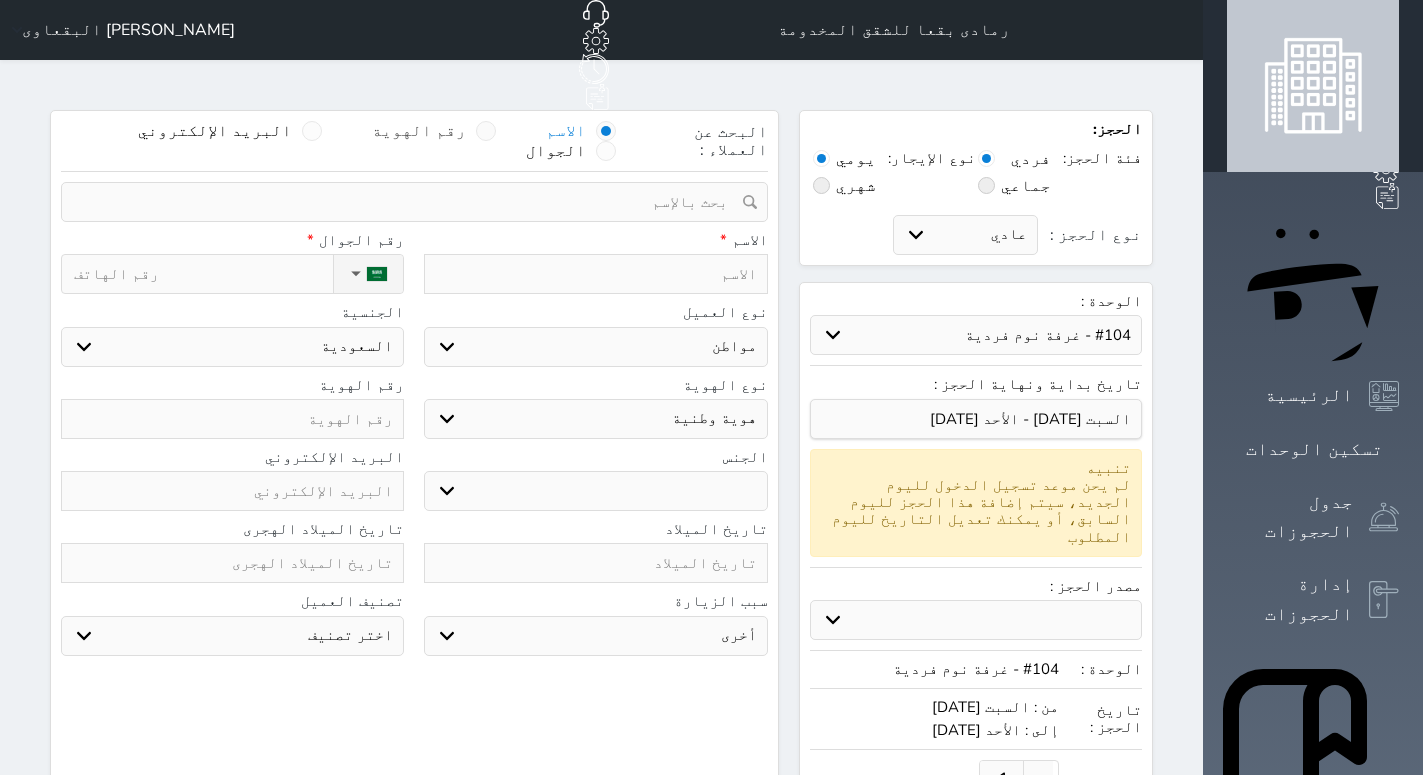 click on "رقم الهوية" at bounding box center (434, 131) 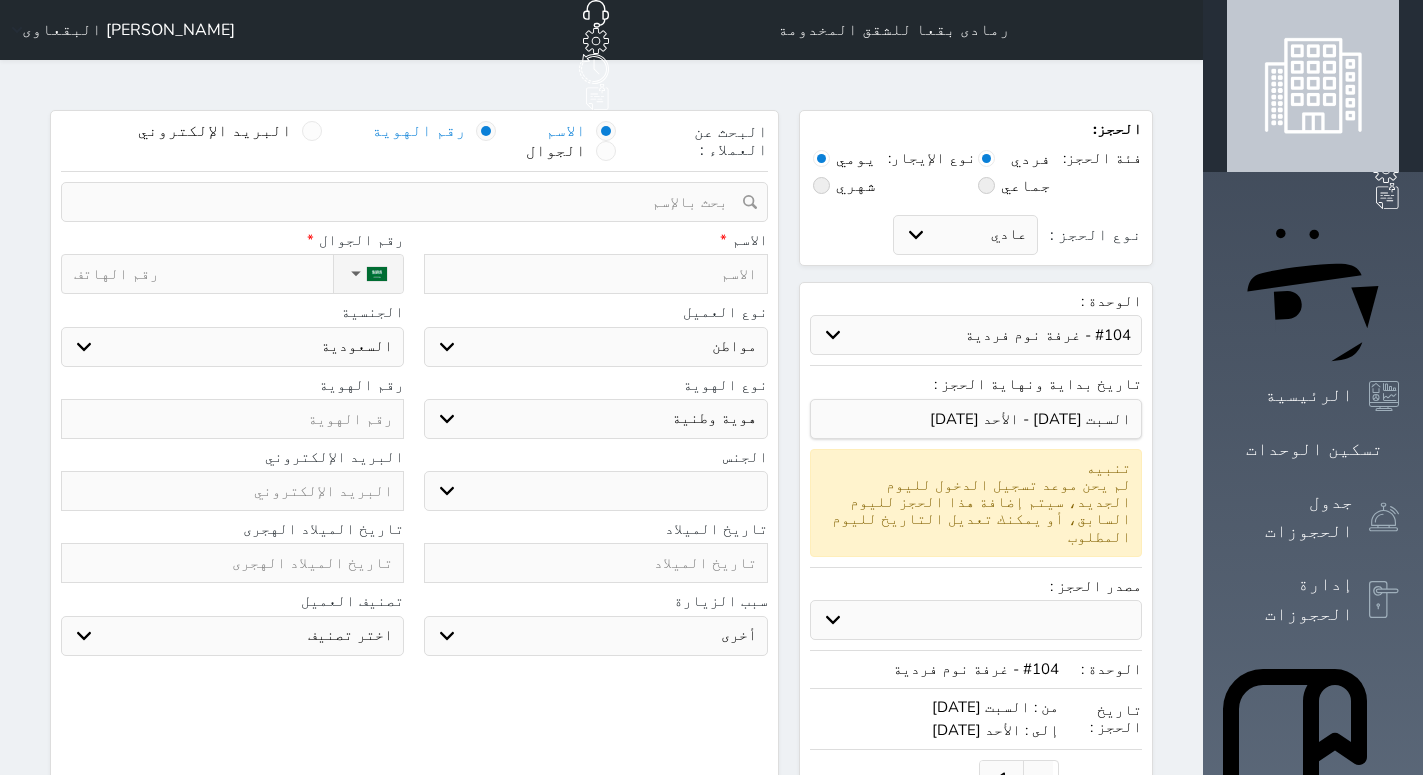 select 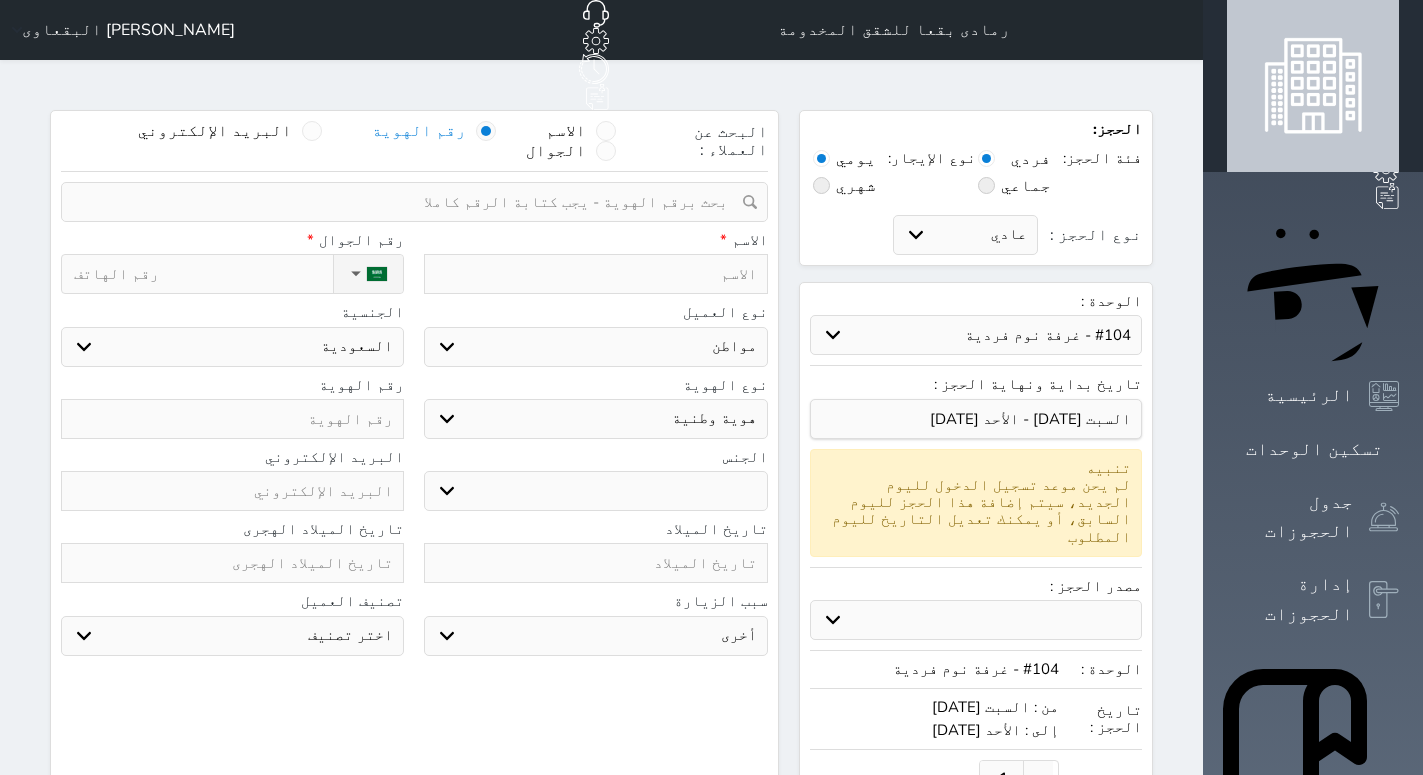 click at bounding box center [407, 202] 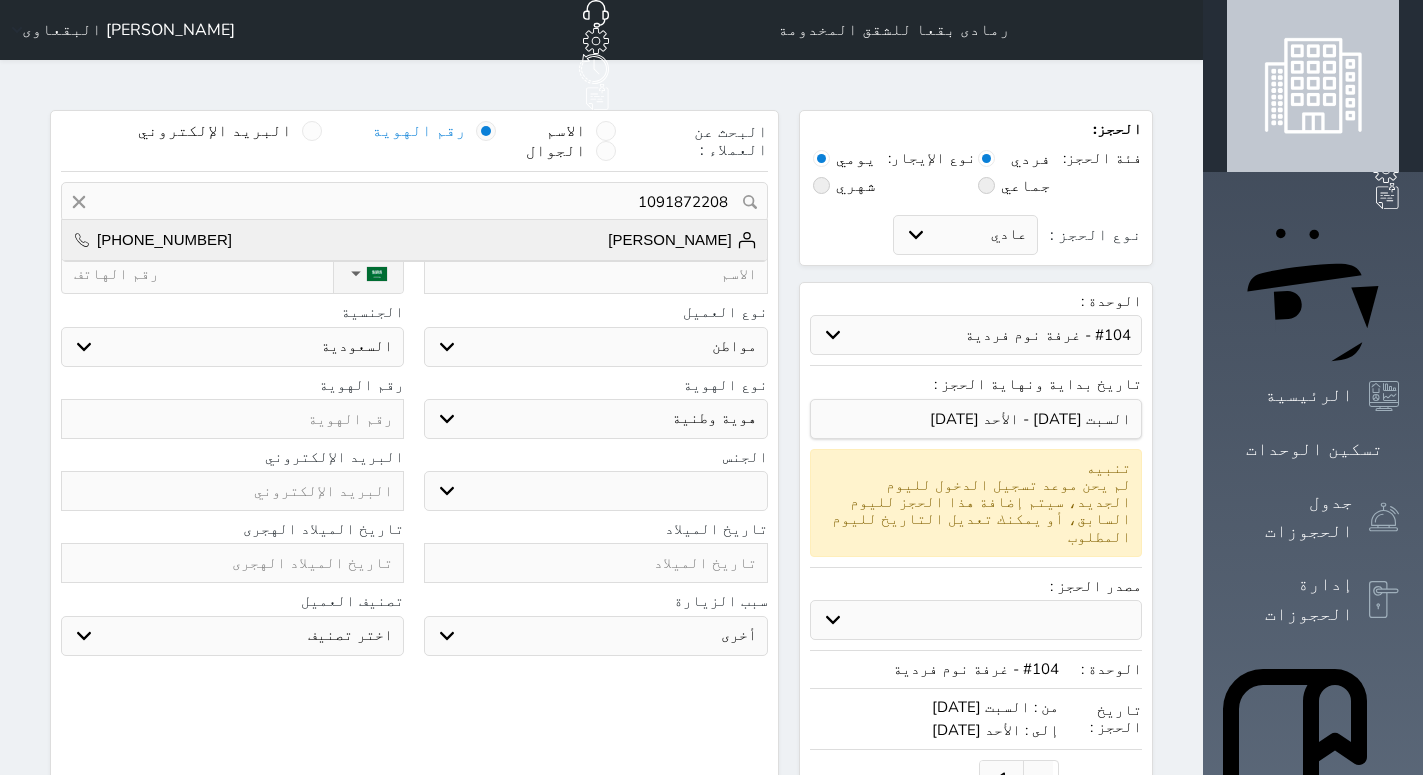click on "[PERSON_NAME]   [PHONE_NUMBER]" at bounding box center (414, 240) 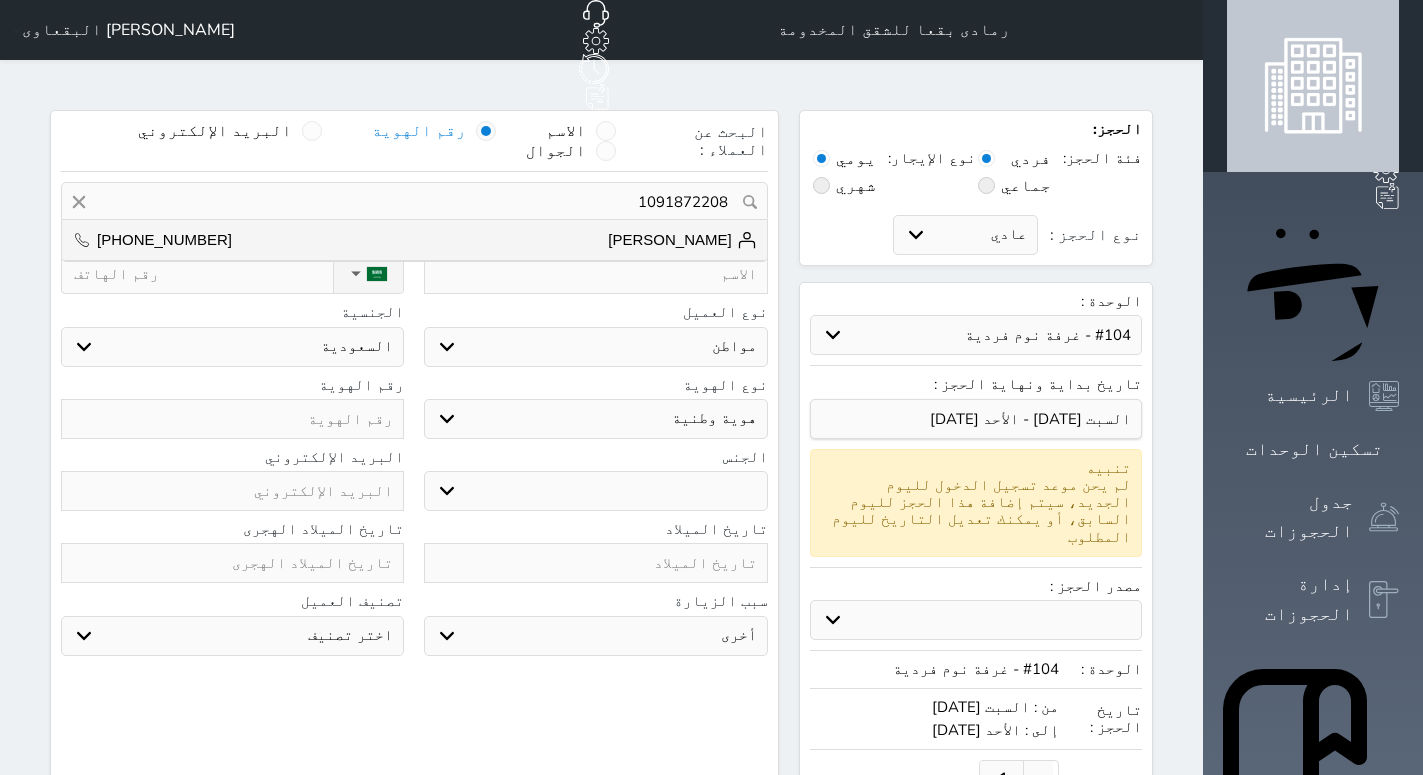 type on "[PERSON_NAME]  ||  [PHONE_NUMBER]" 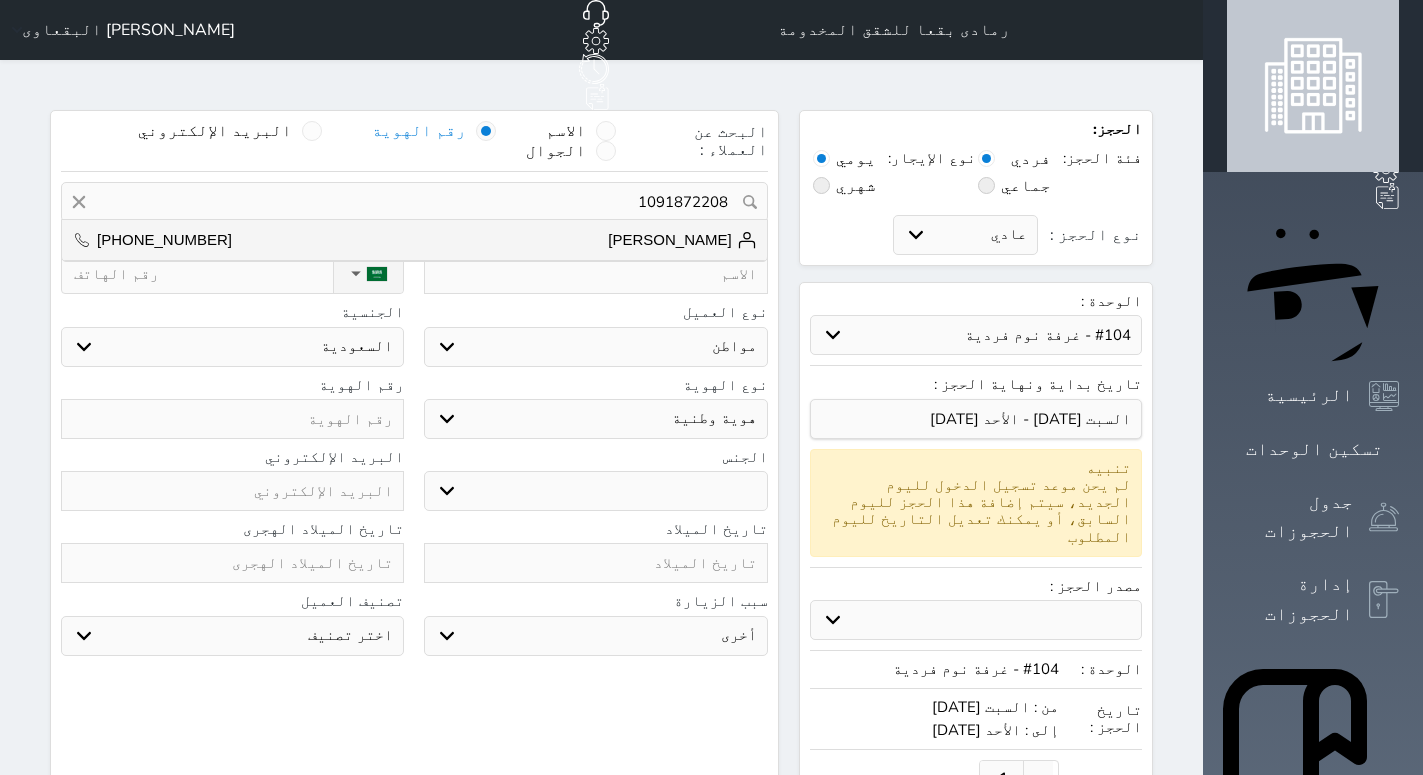 type on "[PERSON_NAME]" 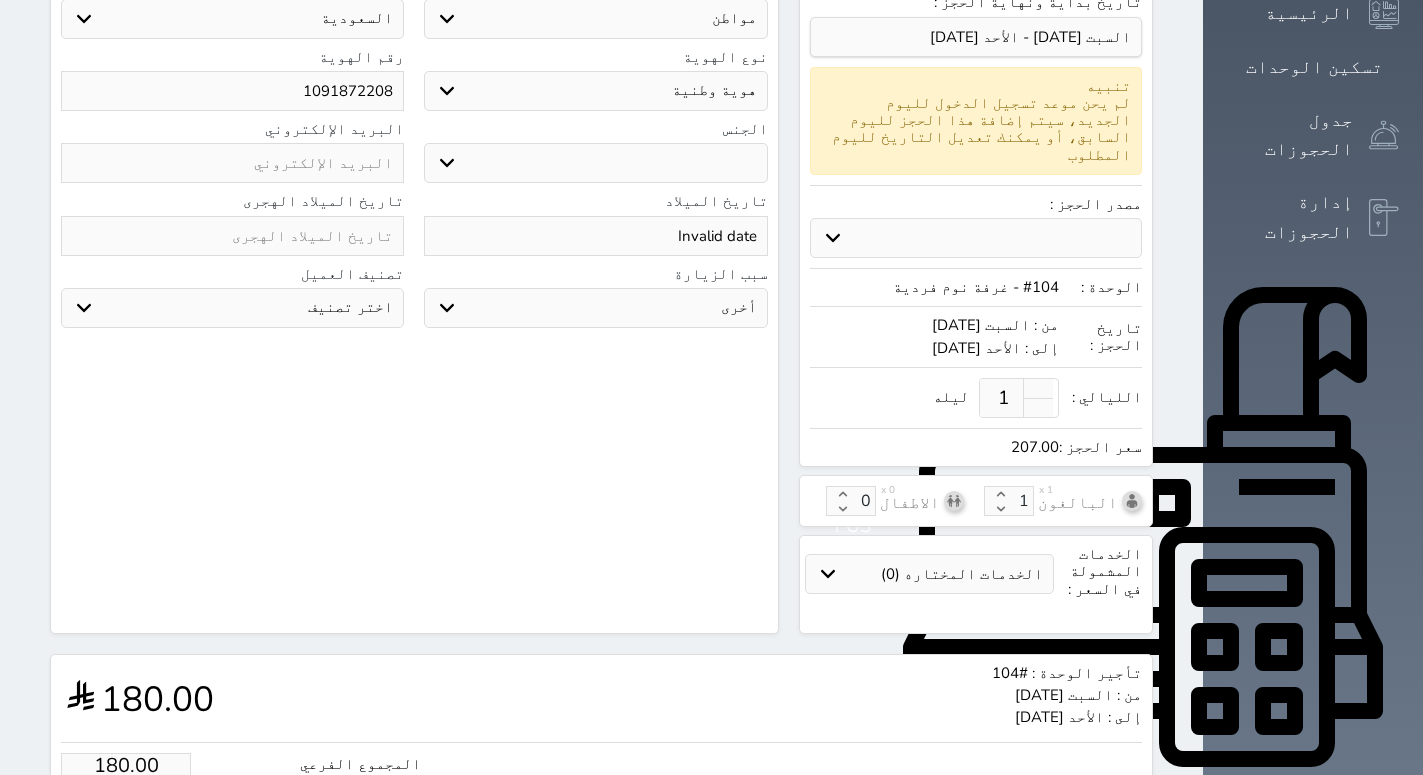 scroll, scrollTop: 514, scrollLeft: 0, axis: vertical 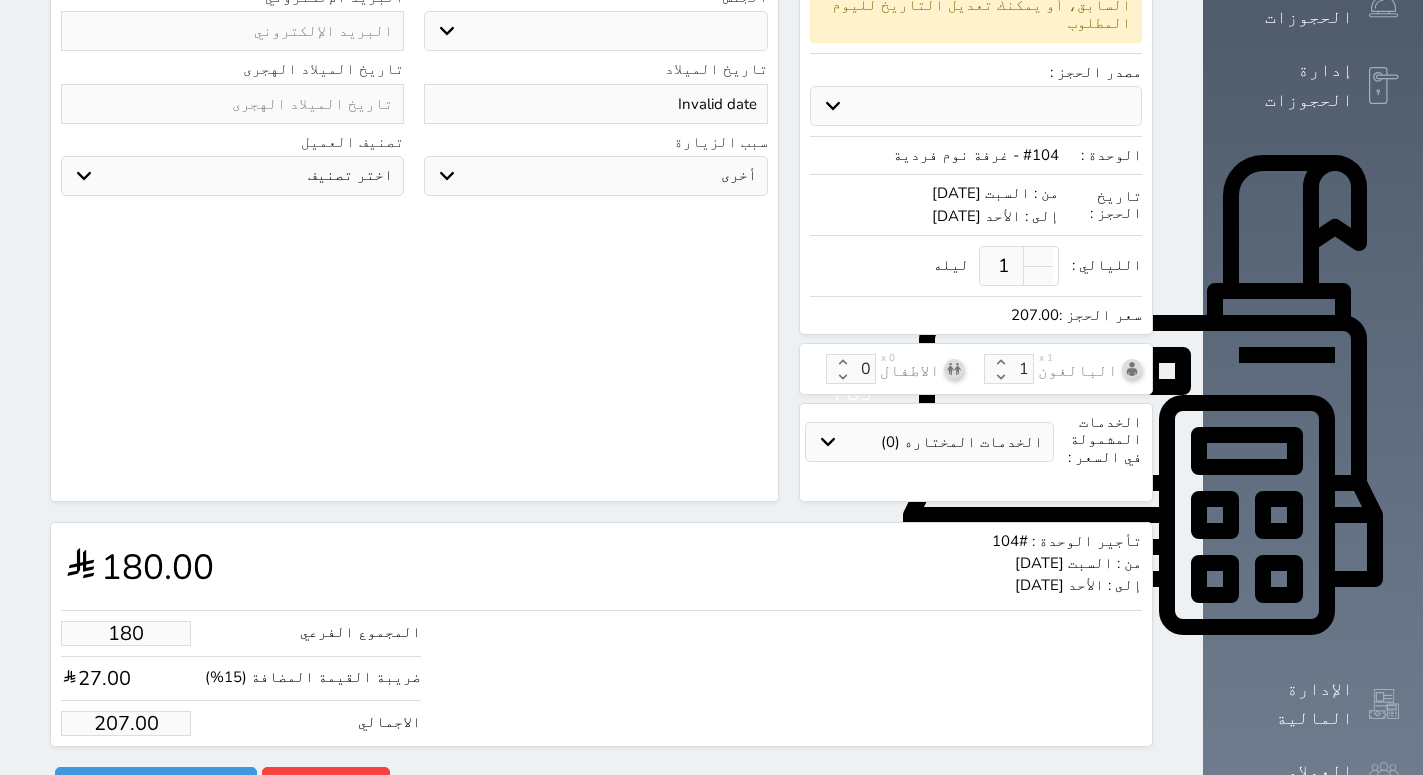 click on "180" at bounding box center (126, 633) 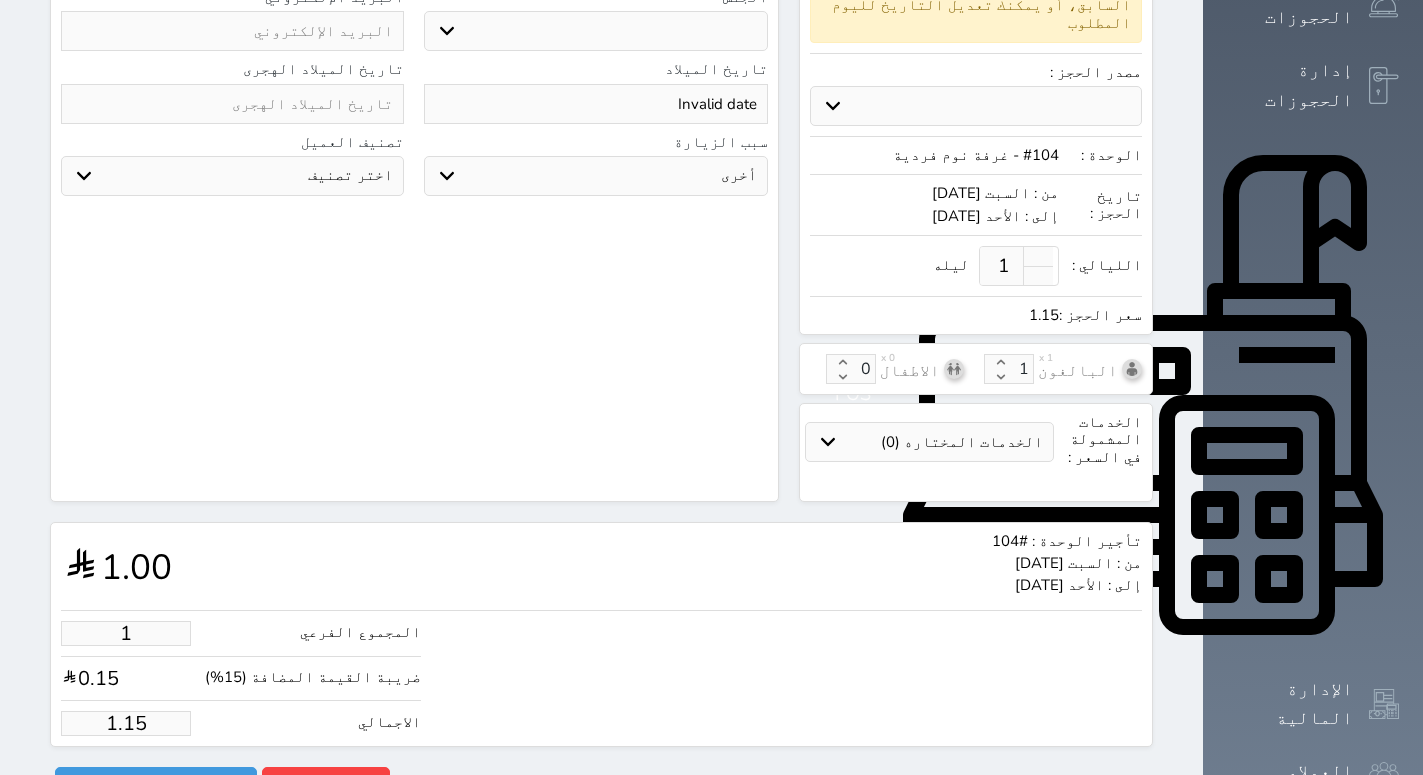 type on "15" 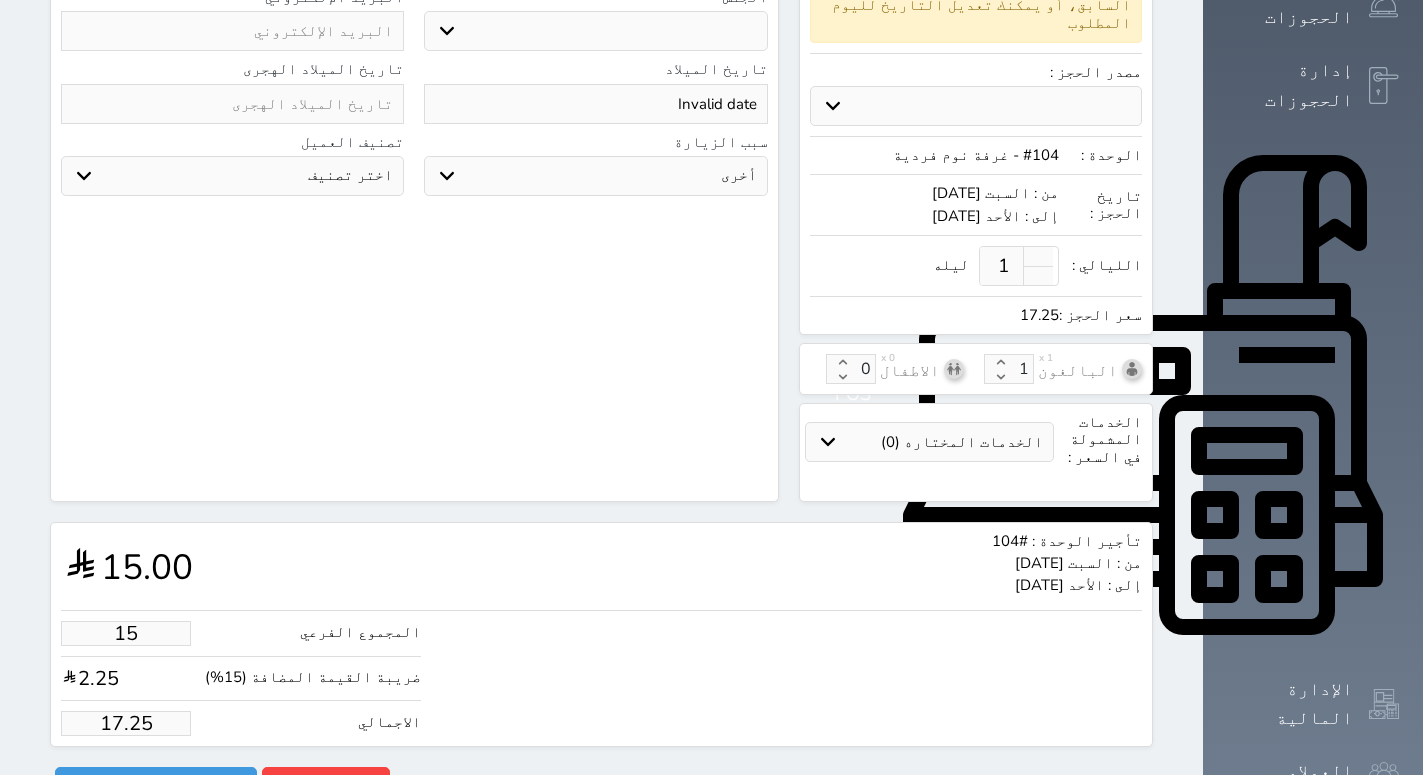 type on "150" 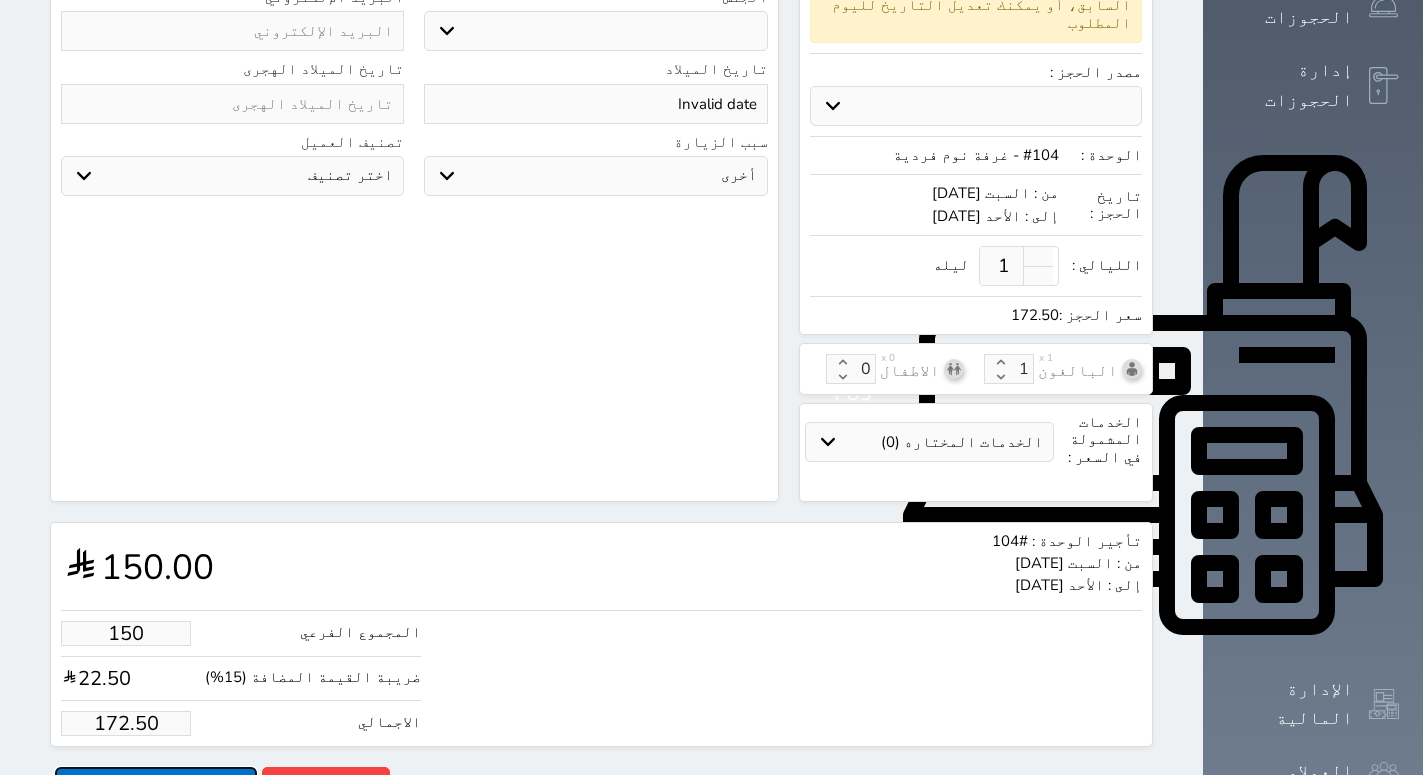 type on "150.00" 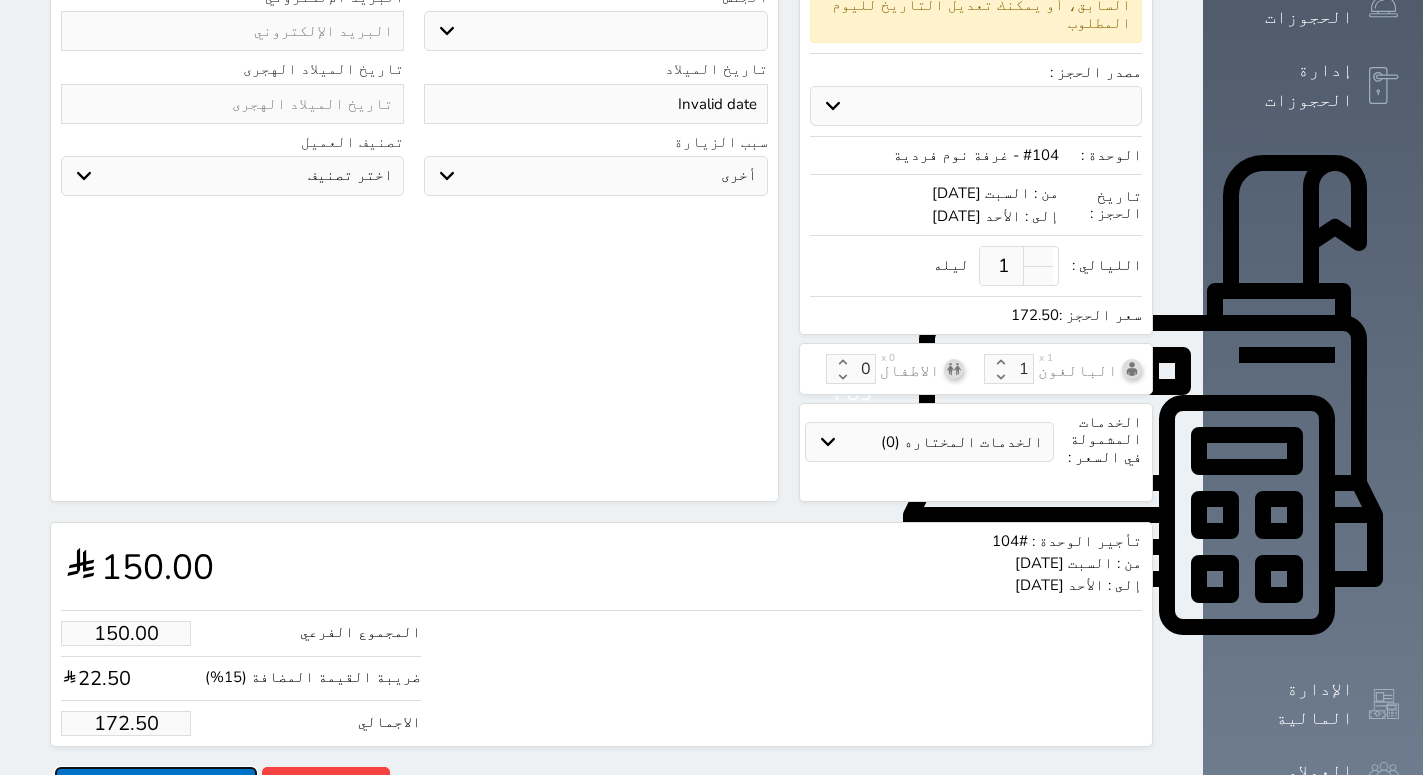 click on "حجز" at bounding box center (156, 784) 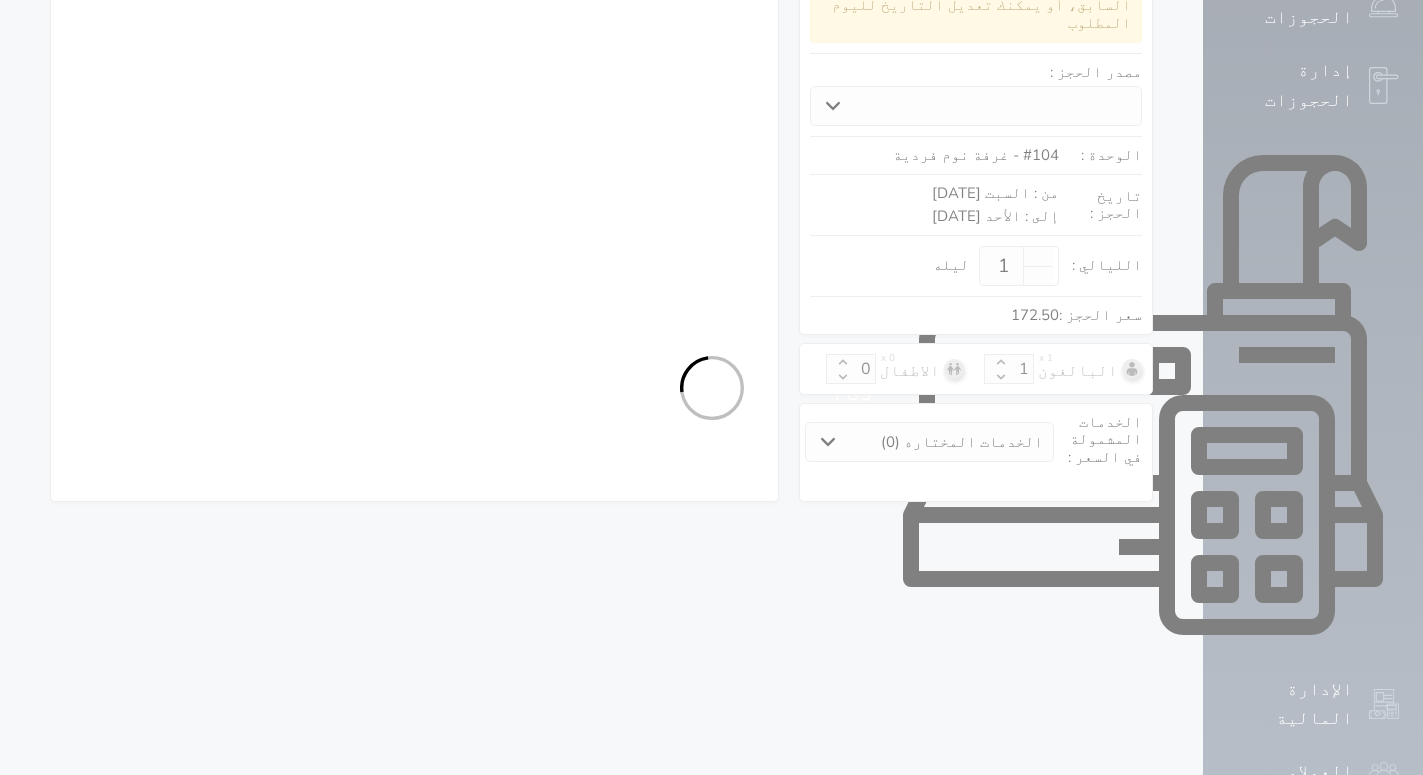 scroll, scrollTop: 510, scrollLeft: 0, axis: vertical 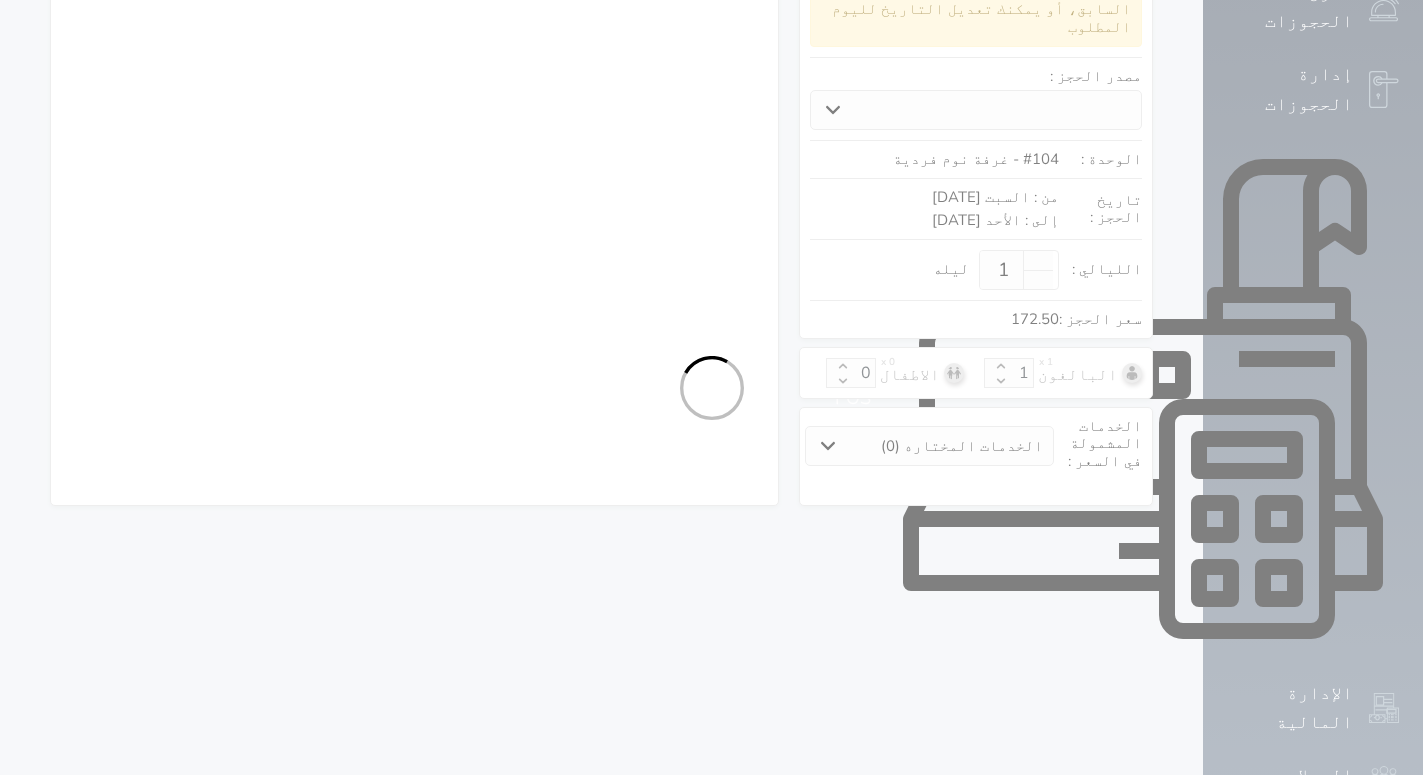select on "1" 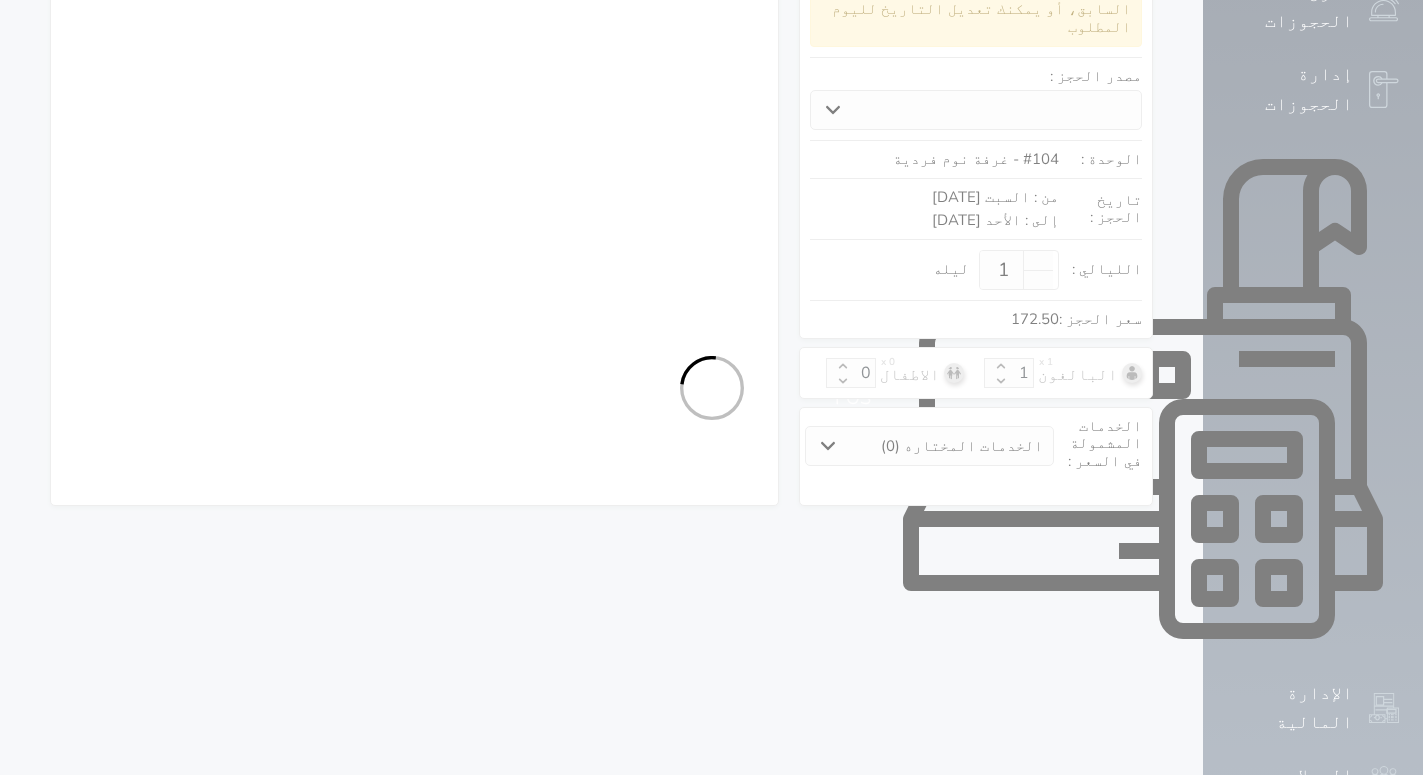 select on "113" 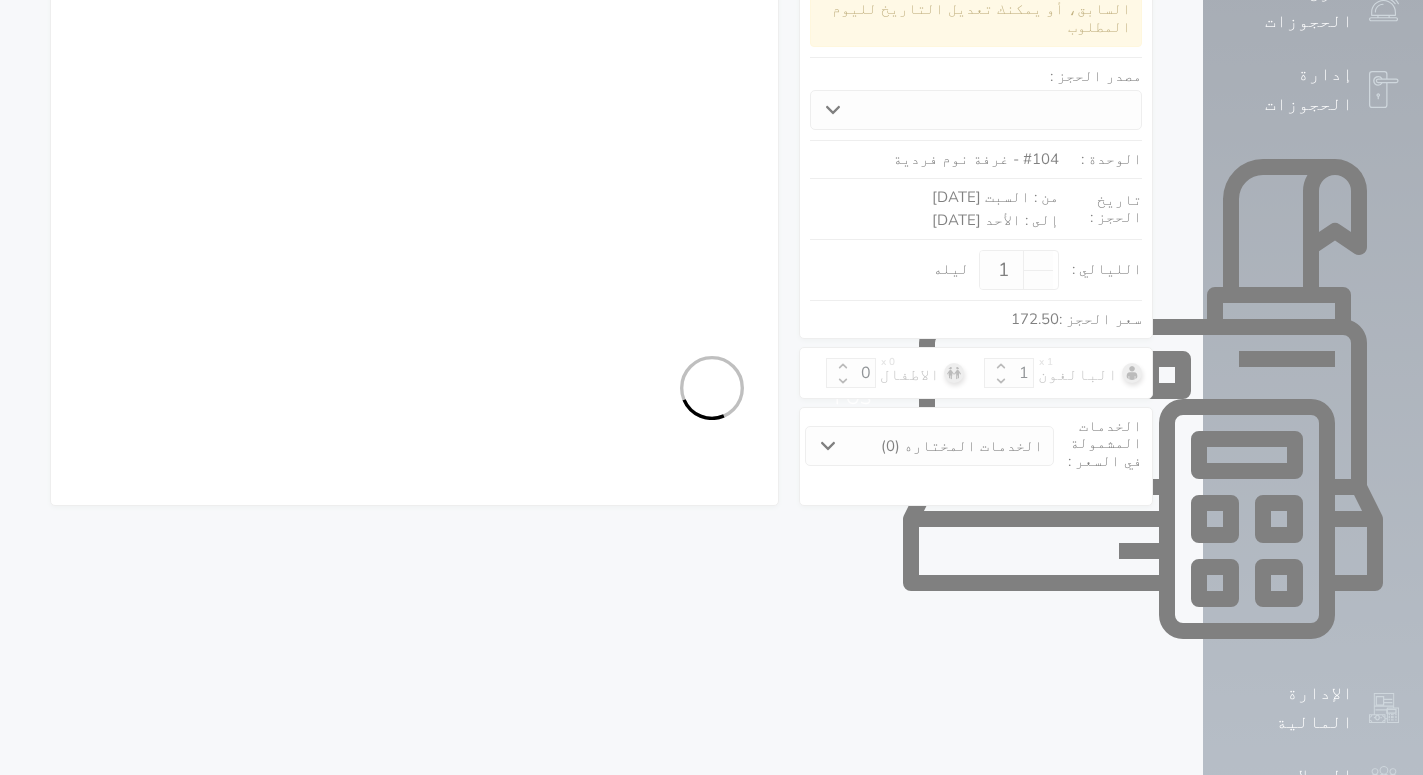 select on "1" 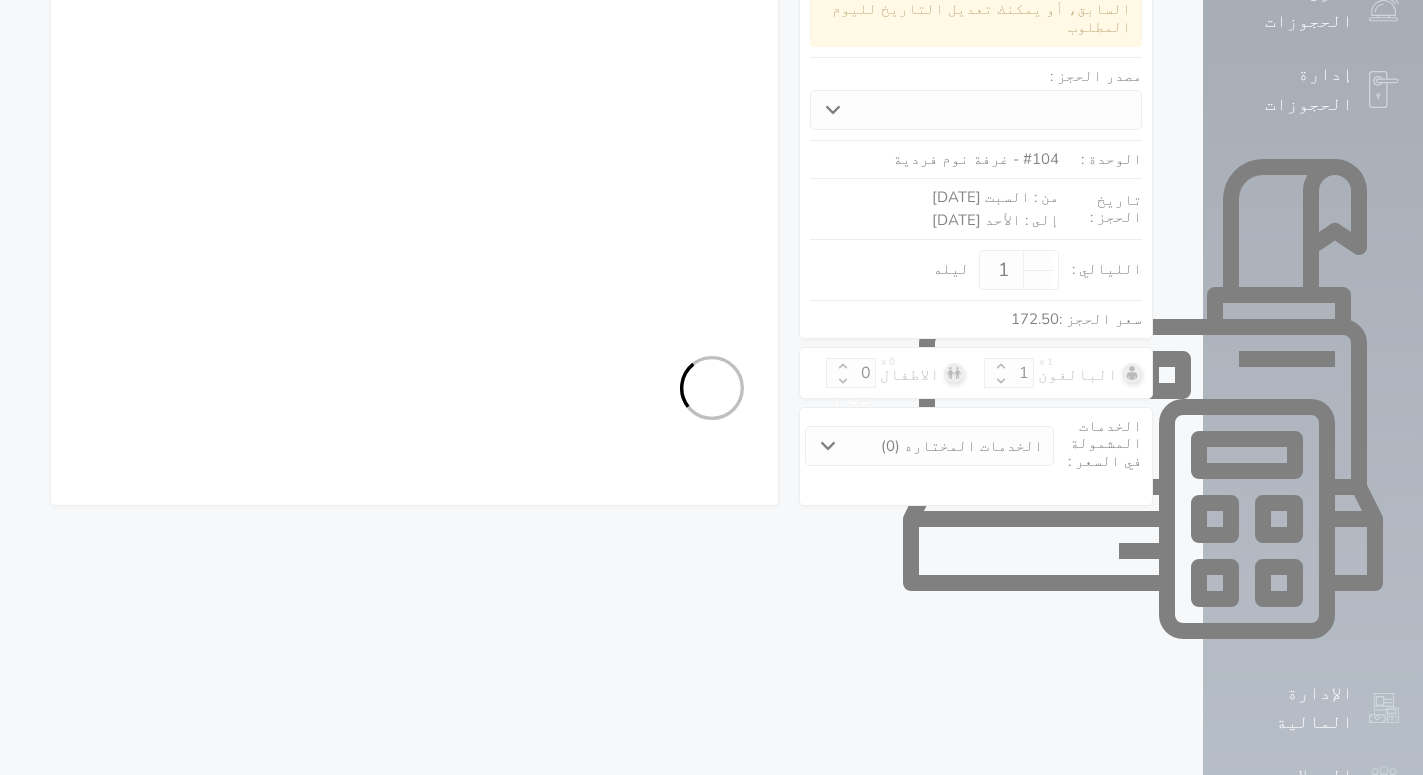 select on "7" 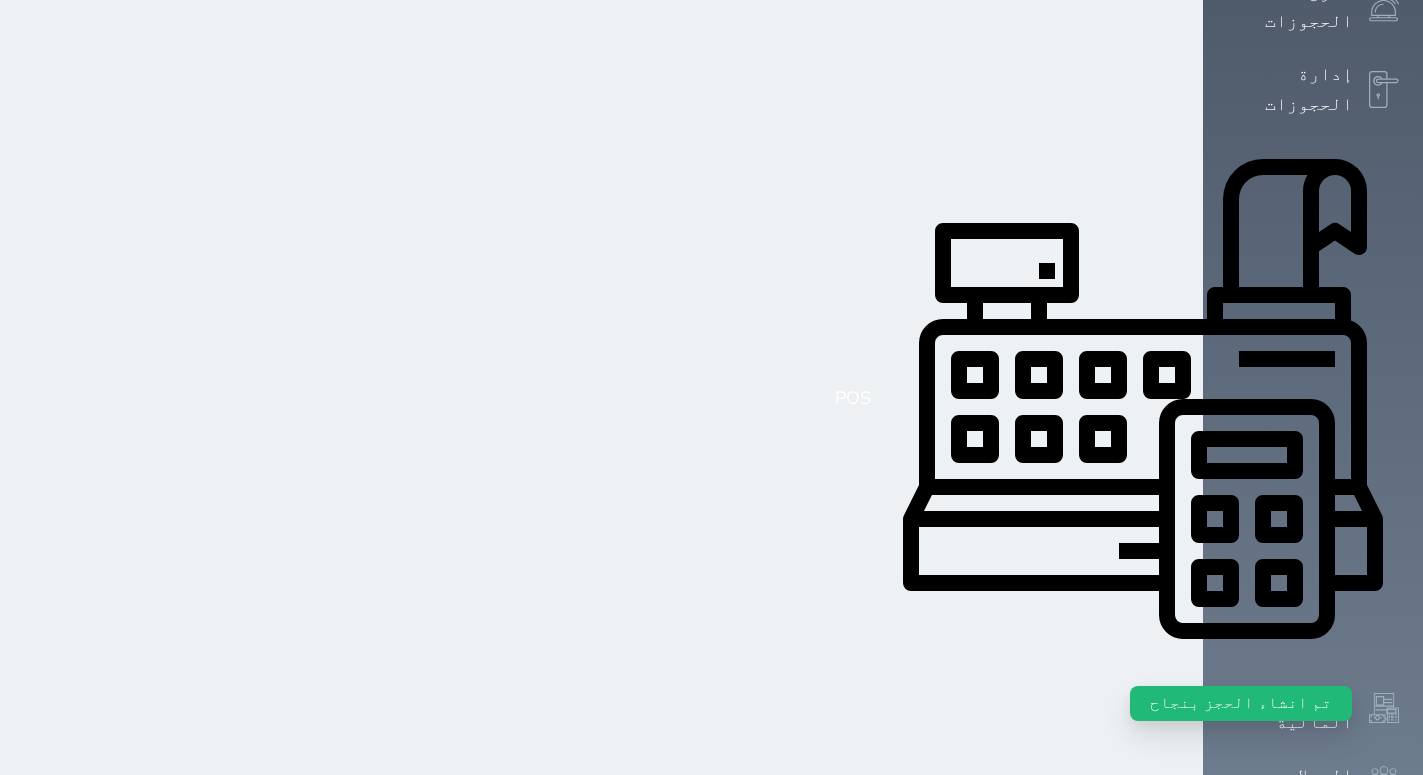 scroll, scrollTop: 0, scrollLeft: 0, axis: both 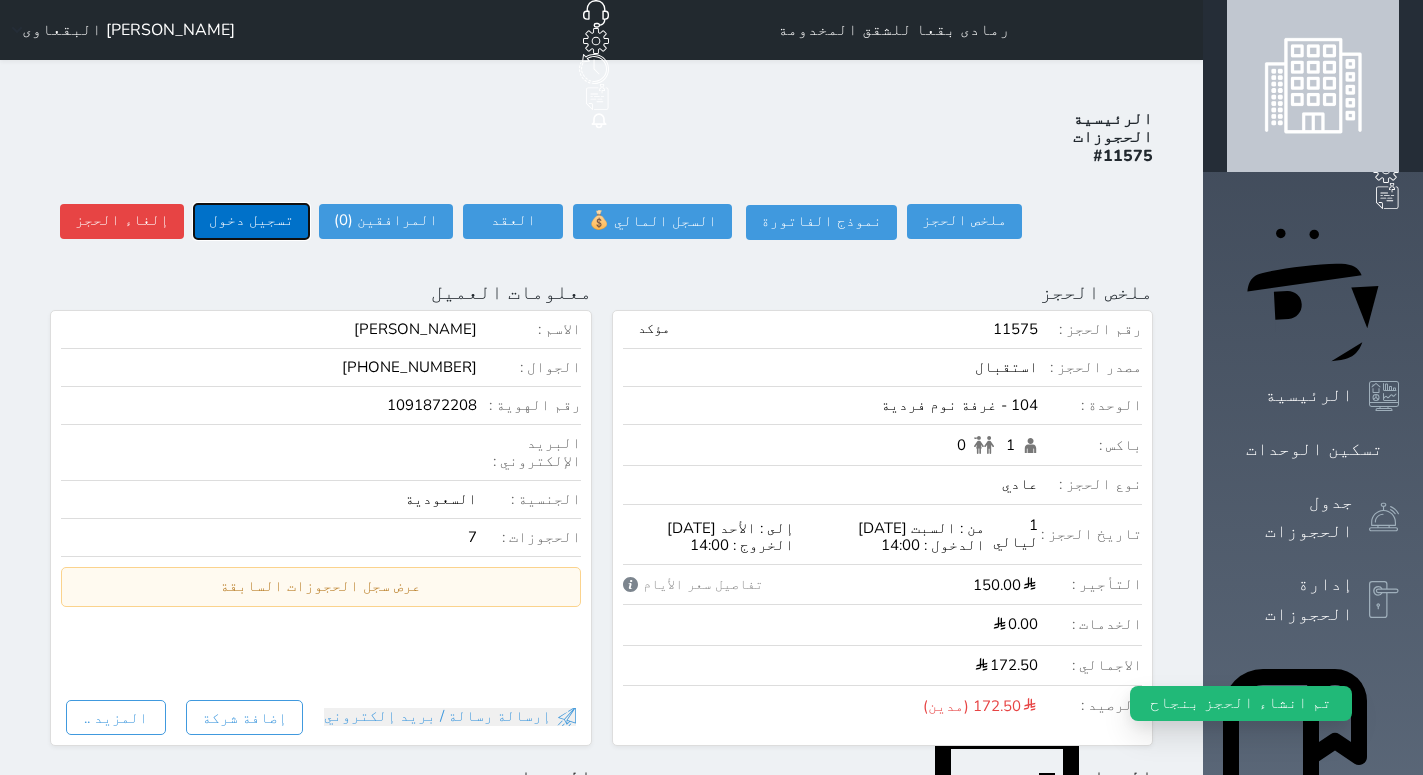click on "تسجيل دخول" at bounding box center [251, 221] 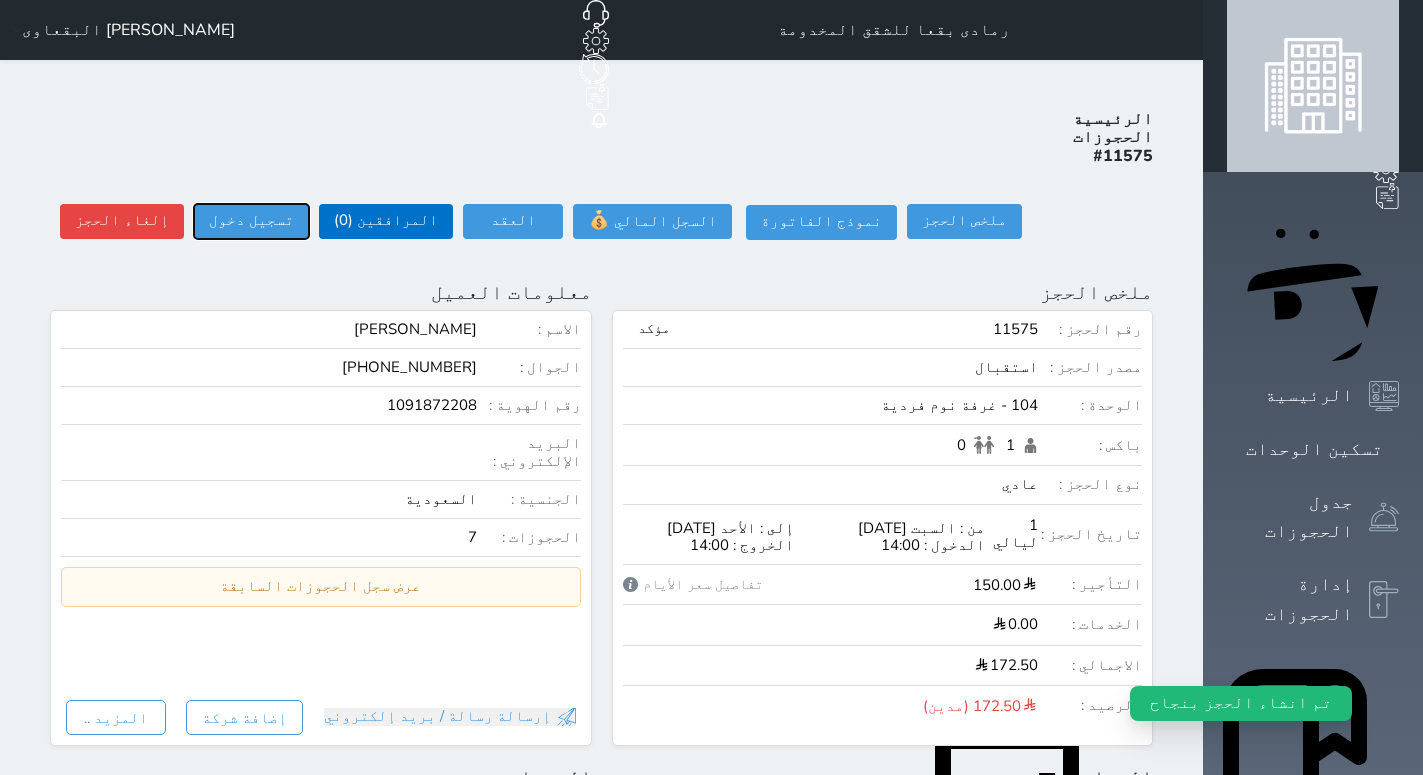 type on "02:01" 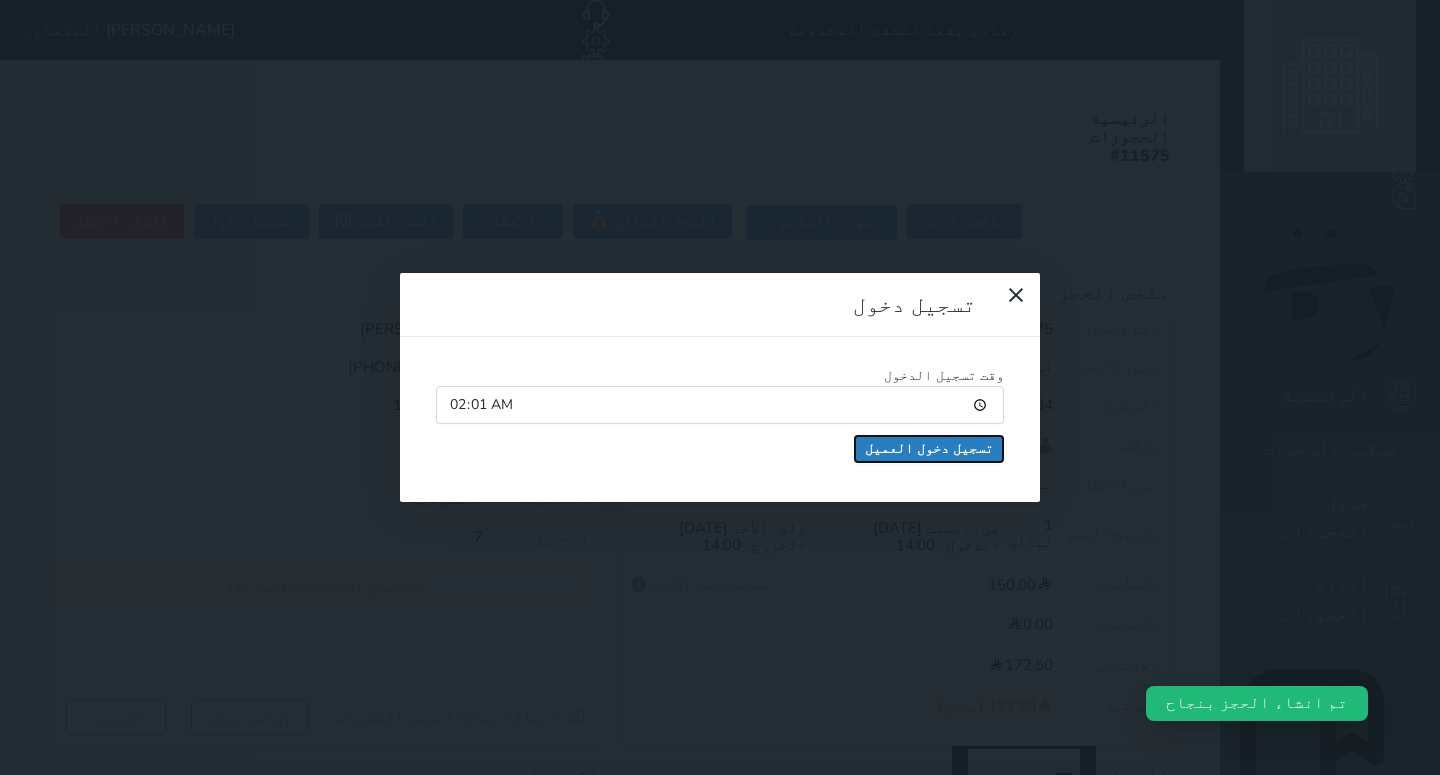 click on "تسجيل دخول العميل" at bounding box center (929, 449) 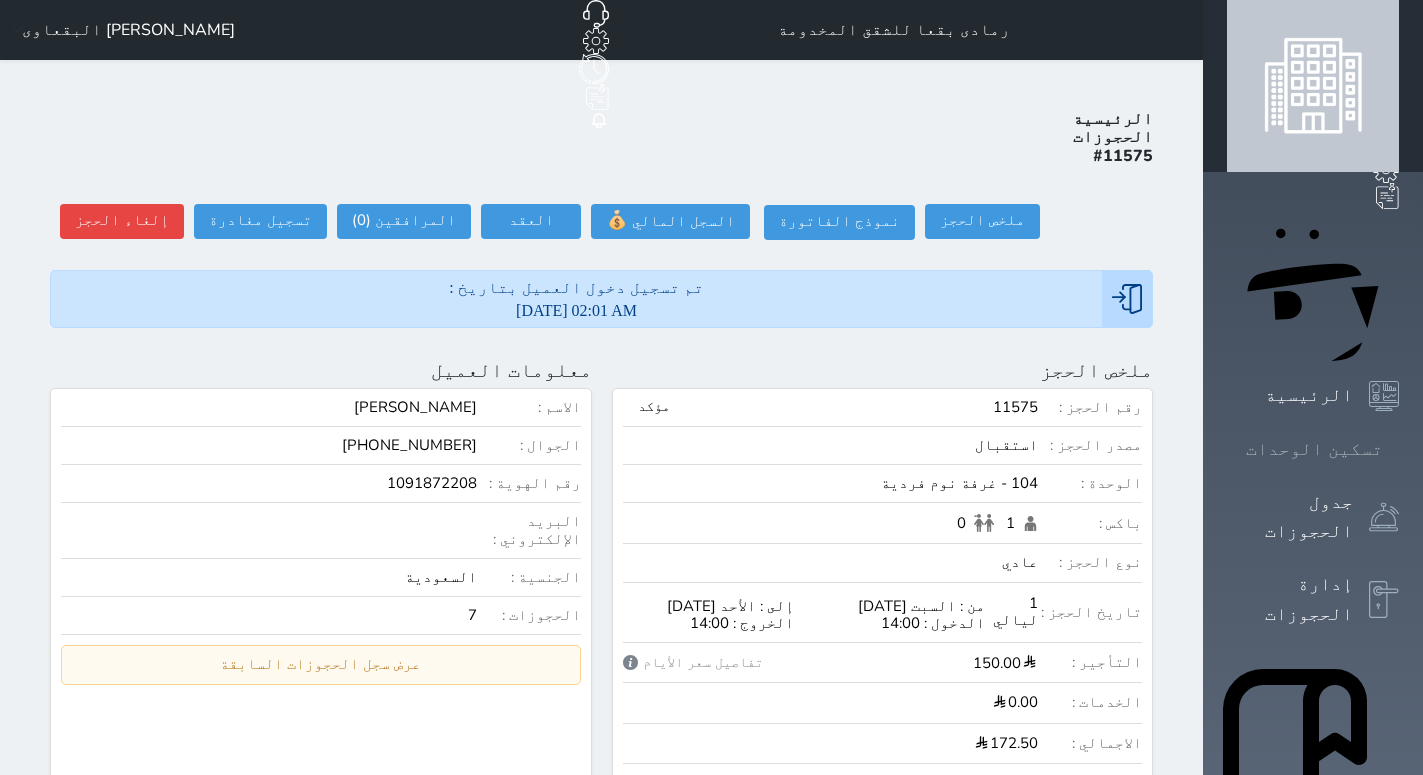drag, startPoint x: 1333, startPoint y: 229, endPoint x: 1322, endPoint y: 243, distance: 17.804493 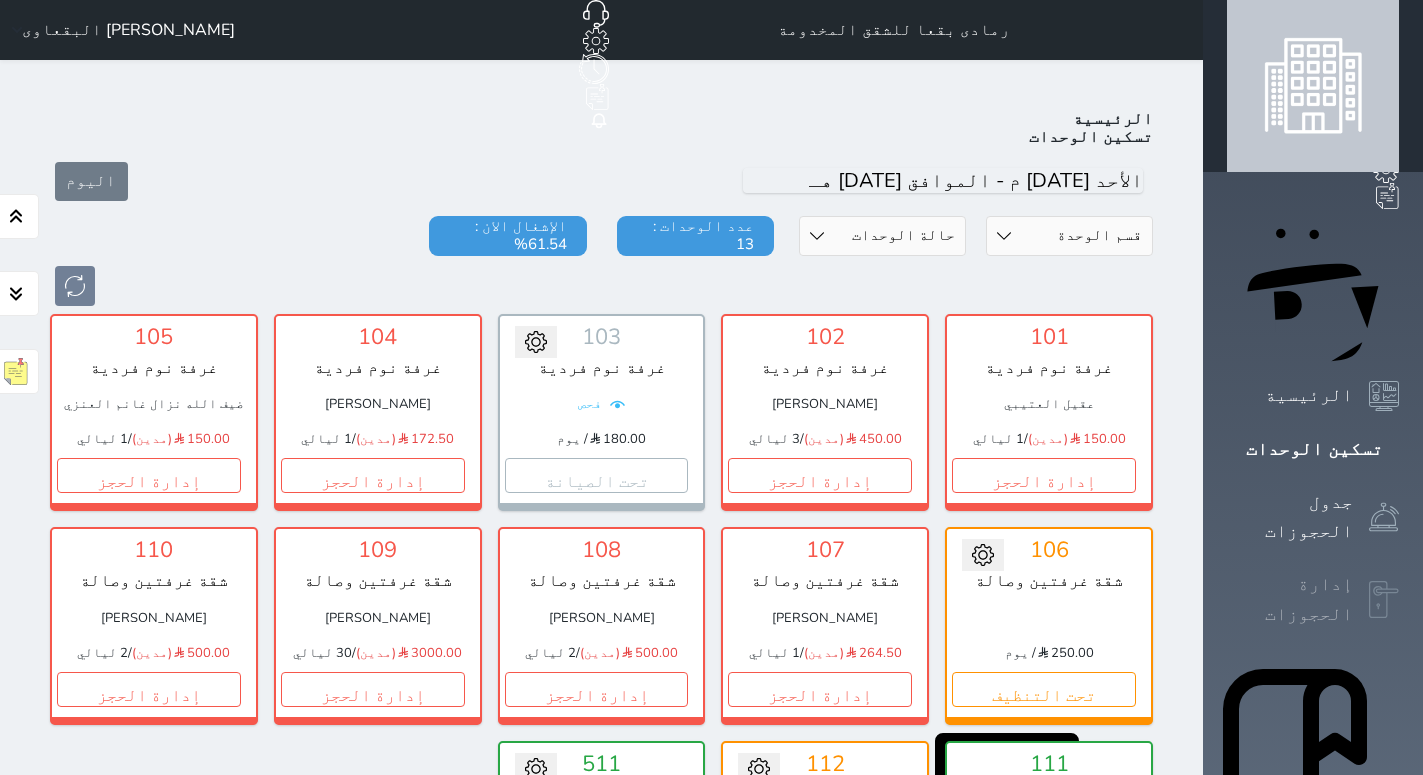 scroll, scrollTop: 78, scrollLeft: 0, axis: vertical 